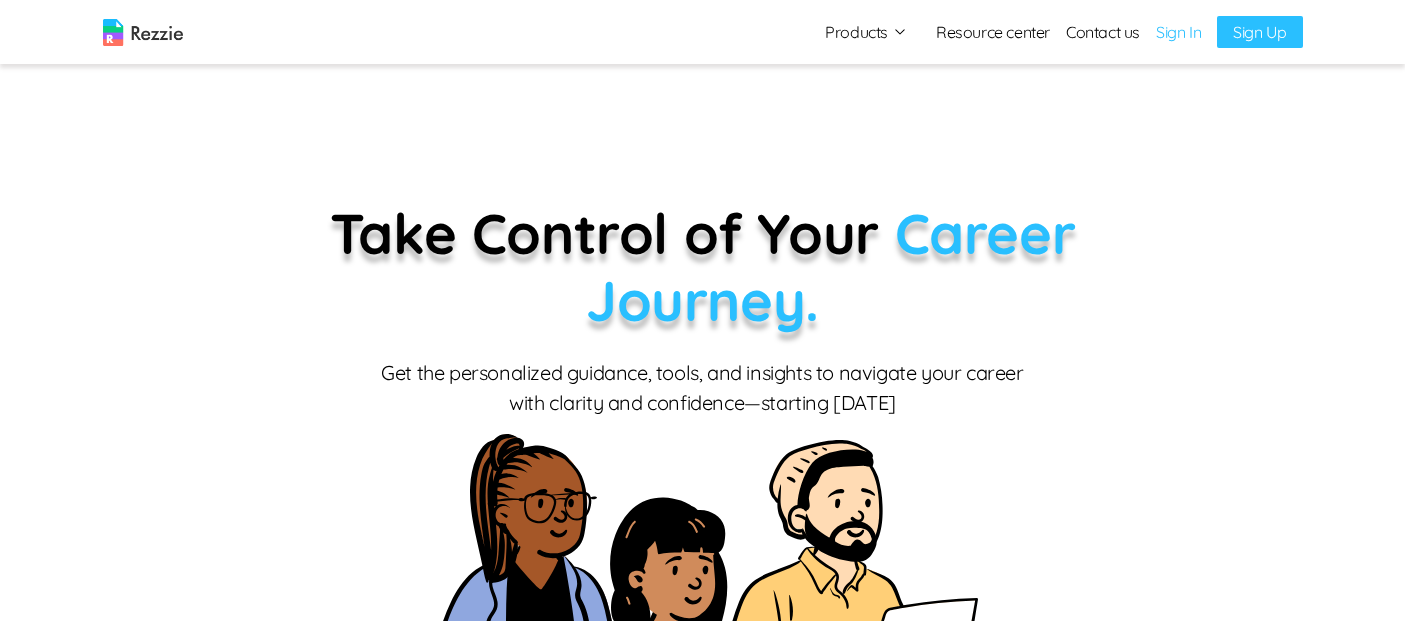 scroll, scrollTop: 0, scrollLeft: 0, axis: both 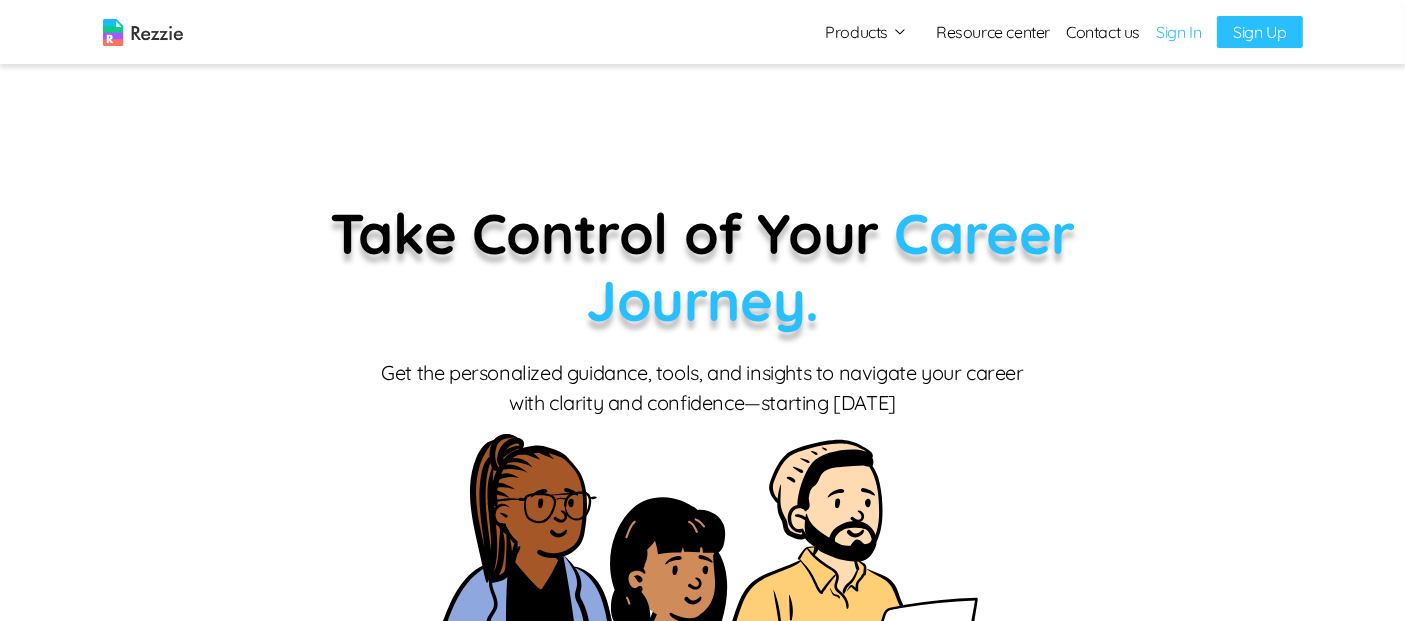 click on "Sign In" at bounding box center [1178, 32] 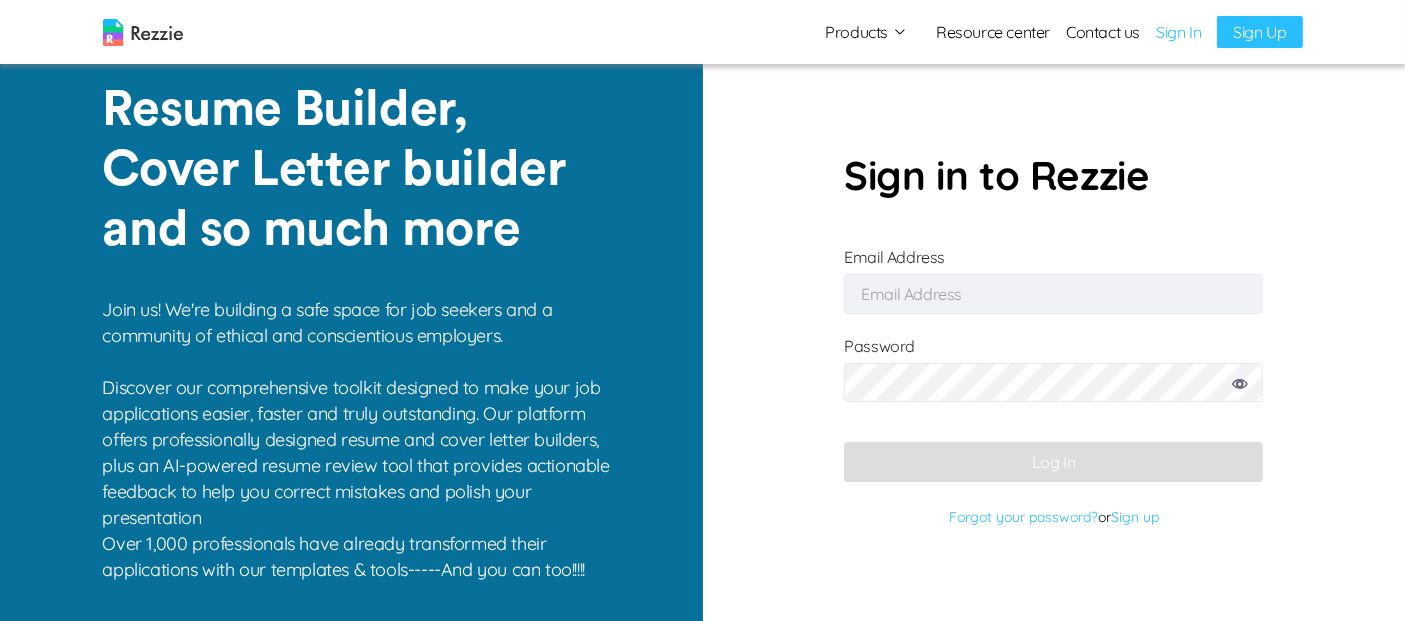 type on "[EMAIL_ADDRESS][DOMAIN_NAME]" 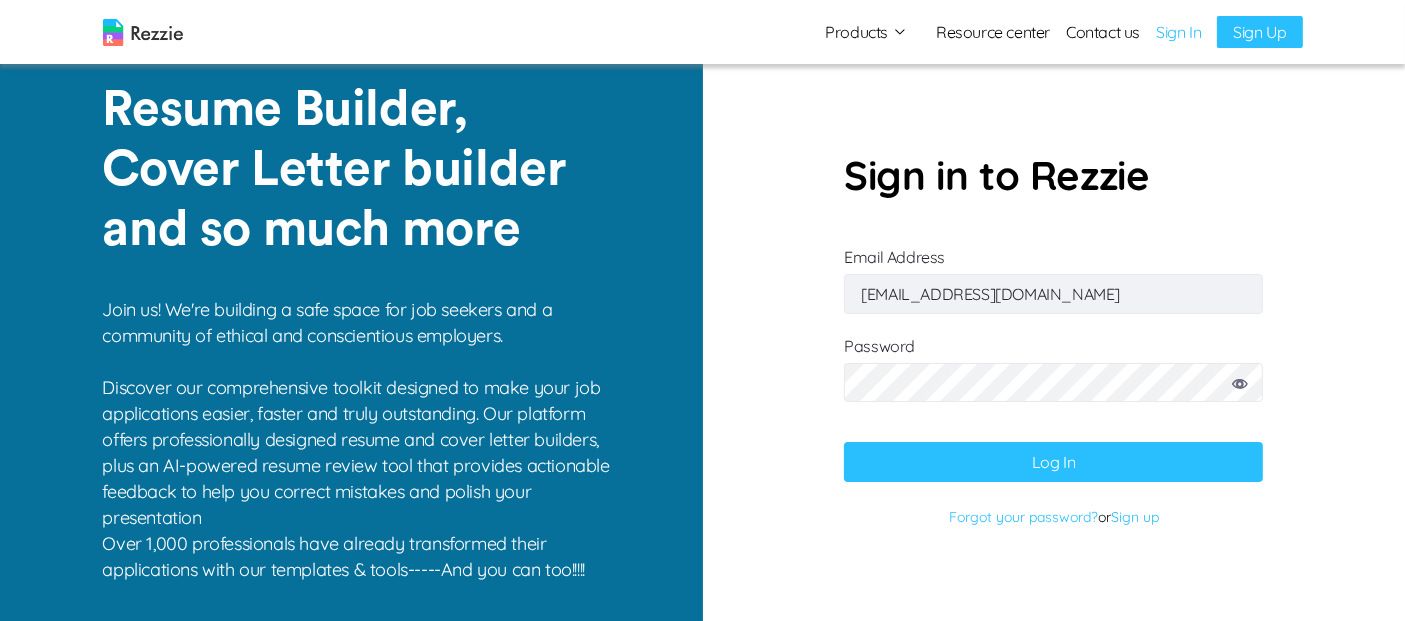 click on "[EMAIL_ADDRESS][DOMAIN_NAME]" at bounding box center (1053, 294) 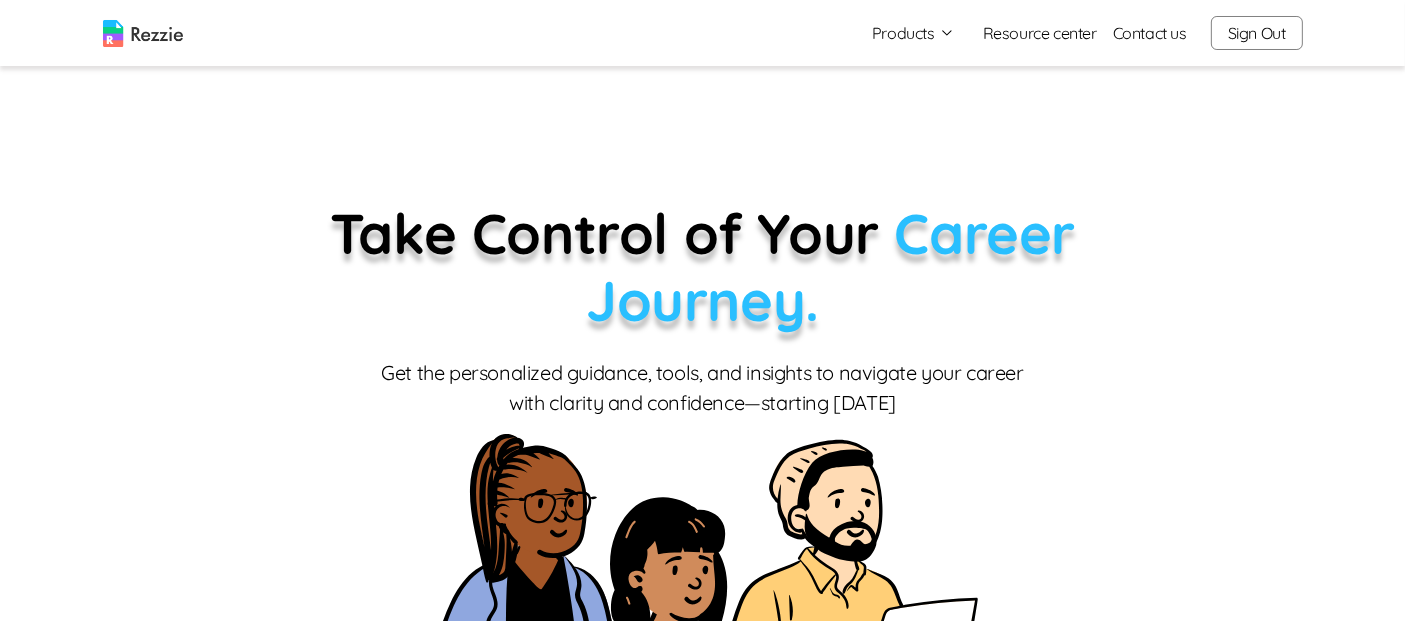 click on "Products" at bounding box center [913, 33] 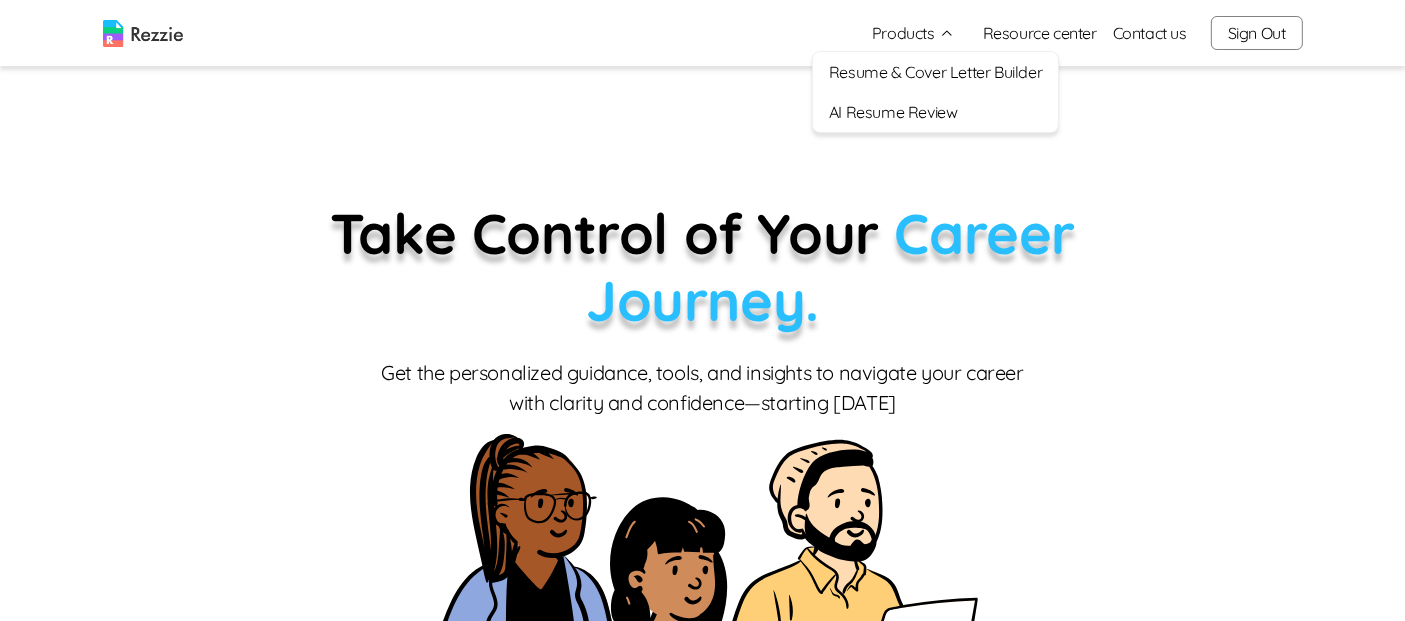 click on "AI Resume Review" at bounding box center [935, 112] 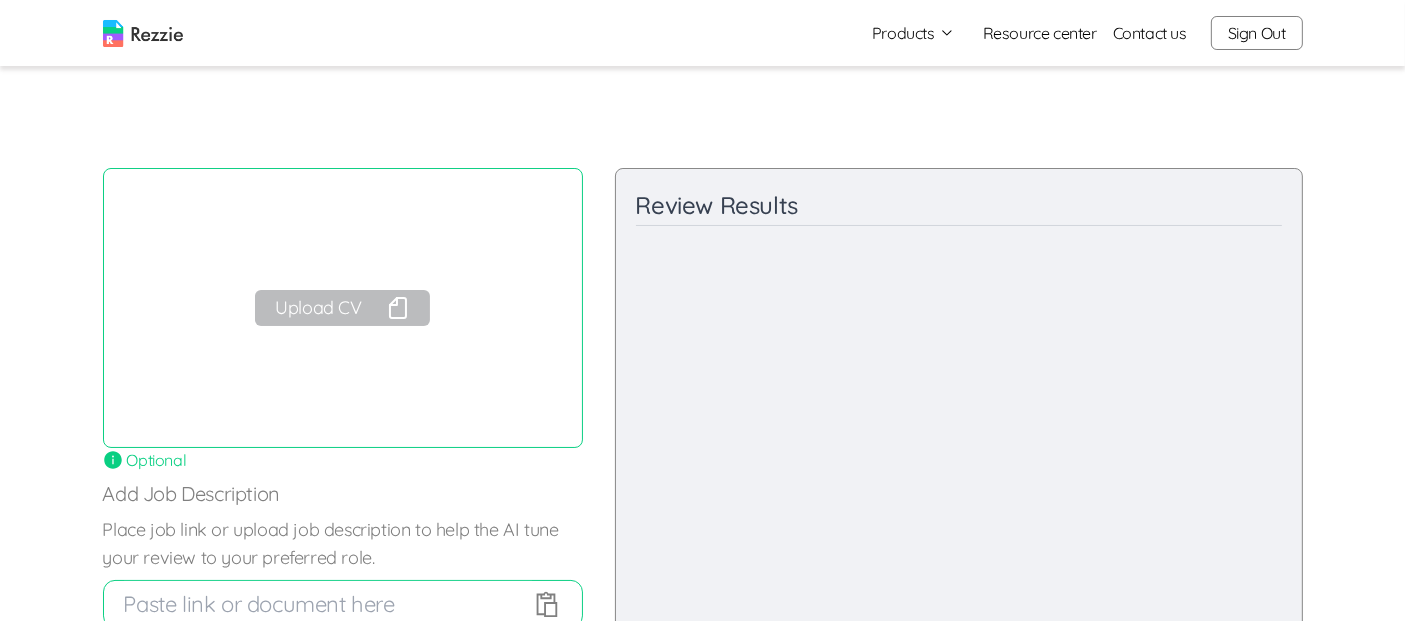 click on "Upload CV" at bounding box center [342, 308] 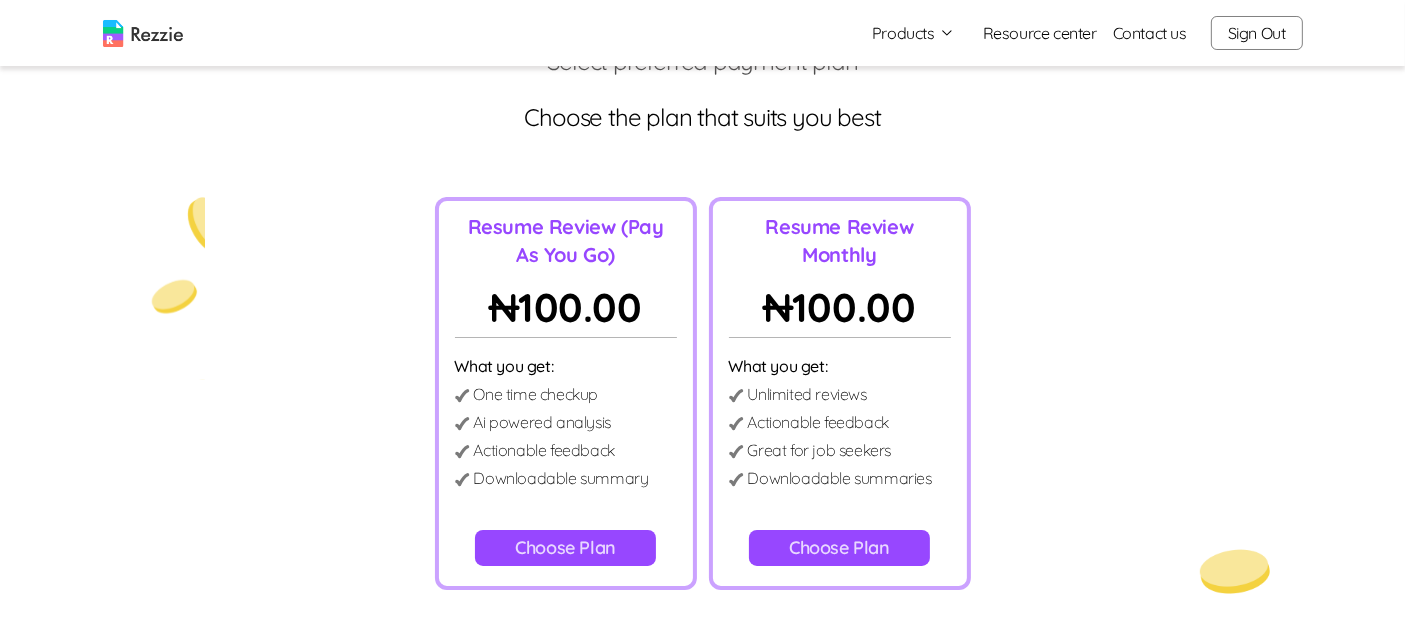scroll, scrollTop: 68, scrollLeft: 0, axis: vertical 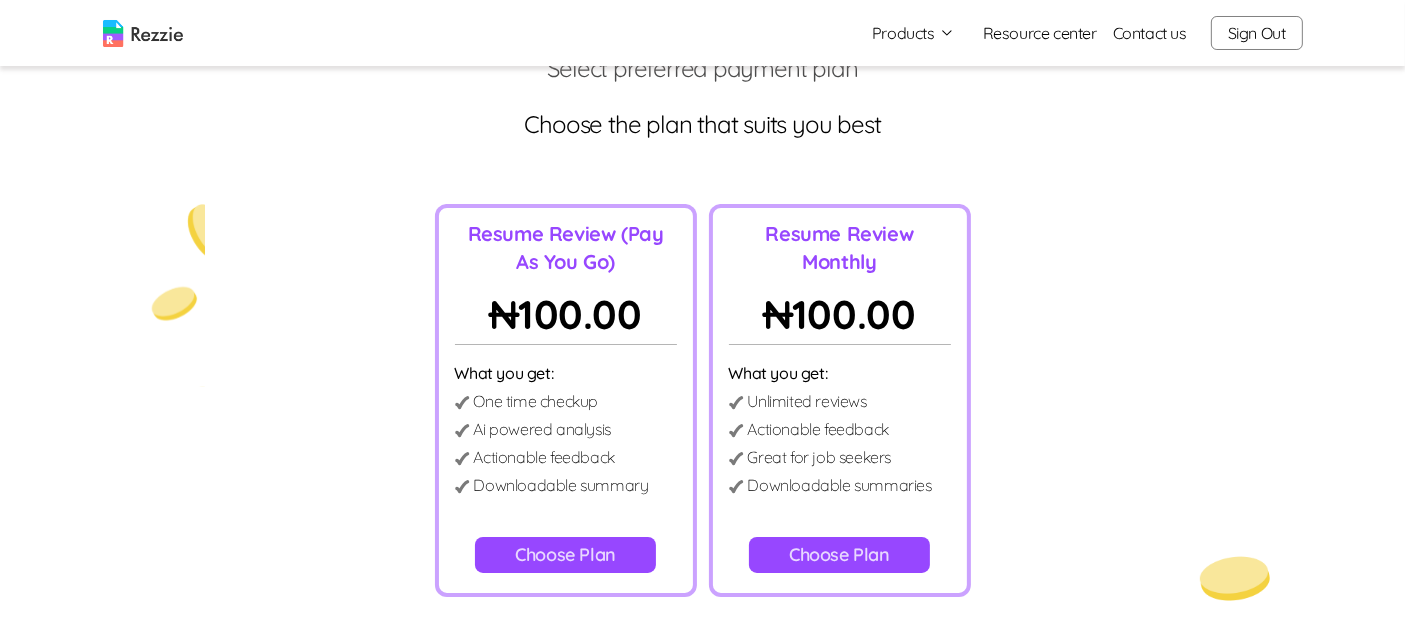 click on "Choose Plan" at bounding box center [565, 555] 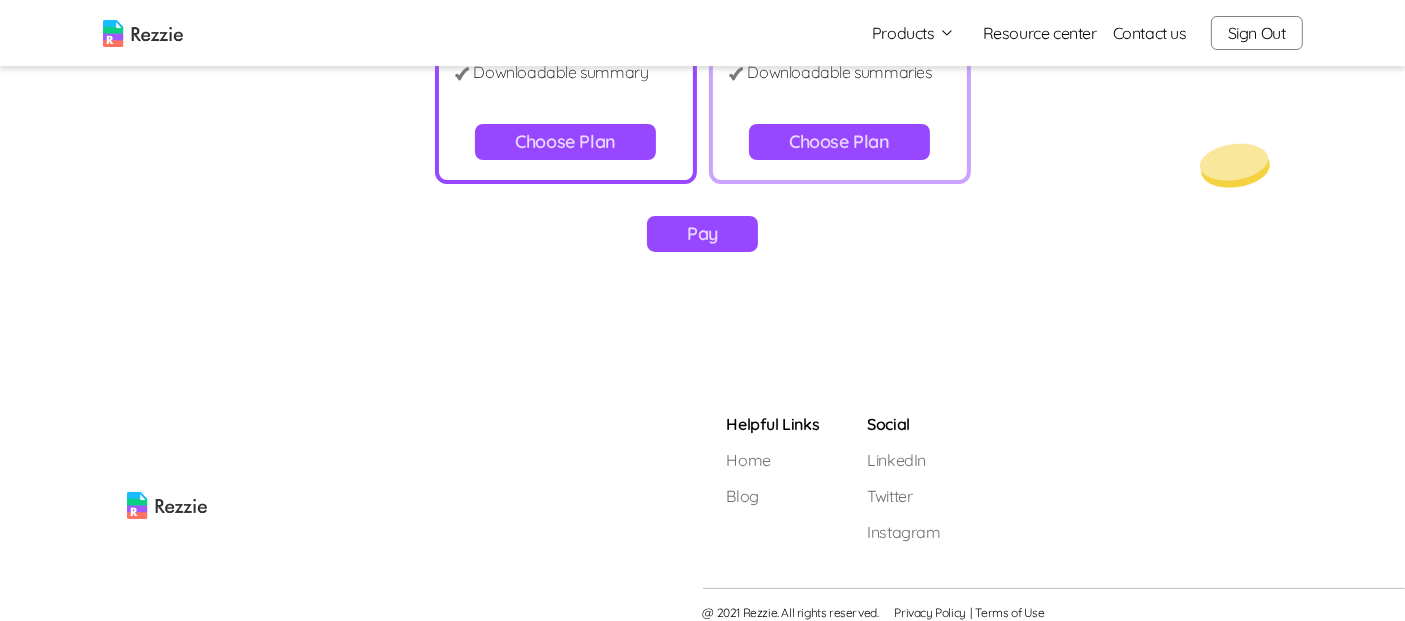 scroll, scrollTop: 494, scrollLeft: 0, axis: vertical 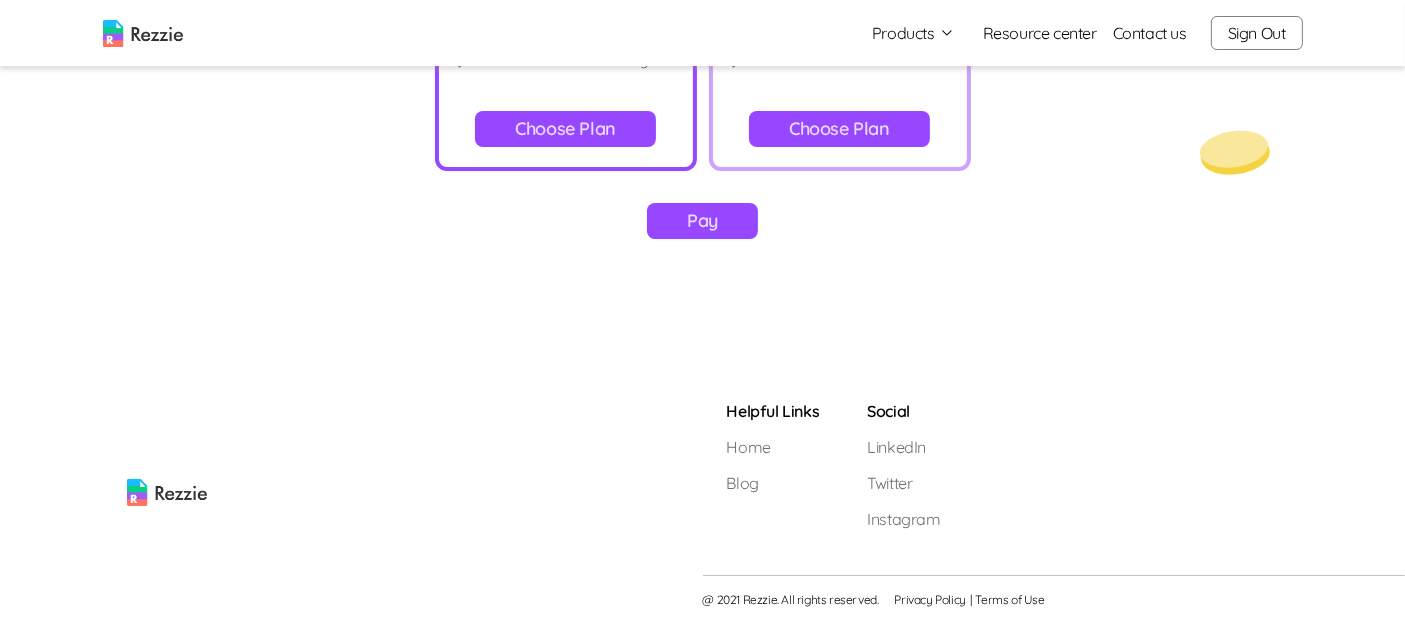 click on "Pay" at bounding box center (702, 221) 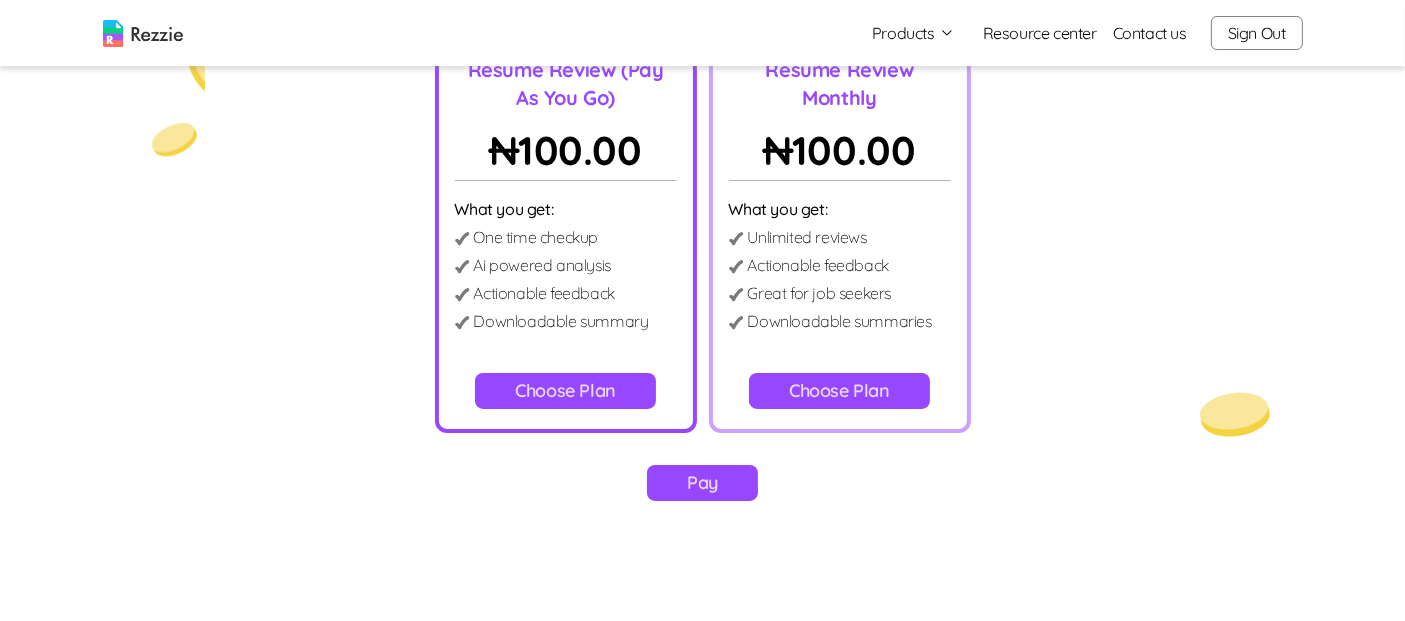 scroll, scrollTop: 235, scrollLeft: 0, axis: vertical 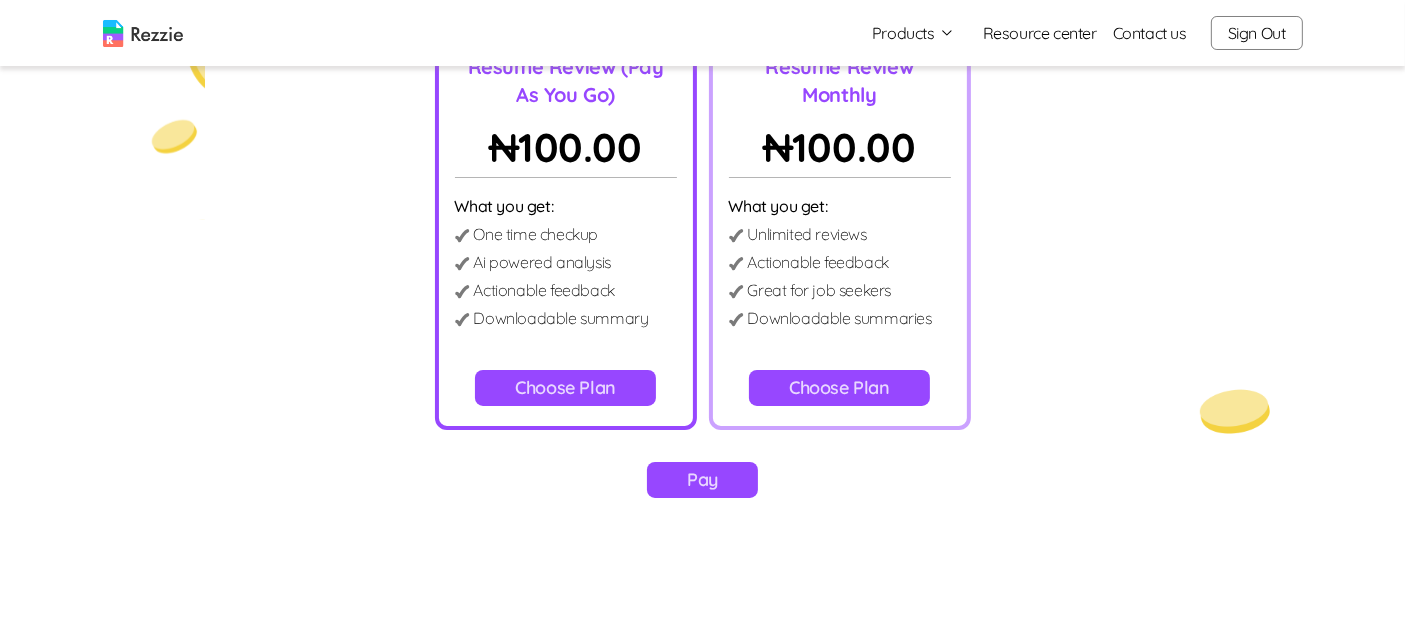 click on "Choose Plan" at bounding box center (839, 388) 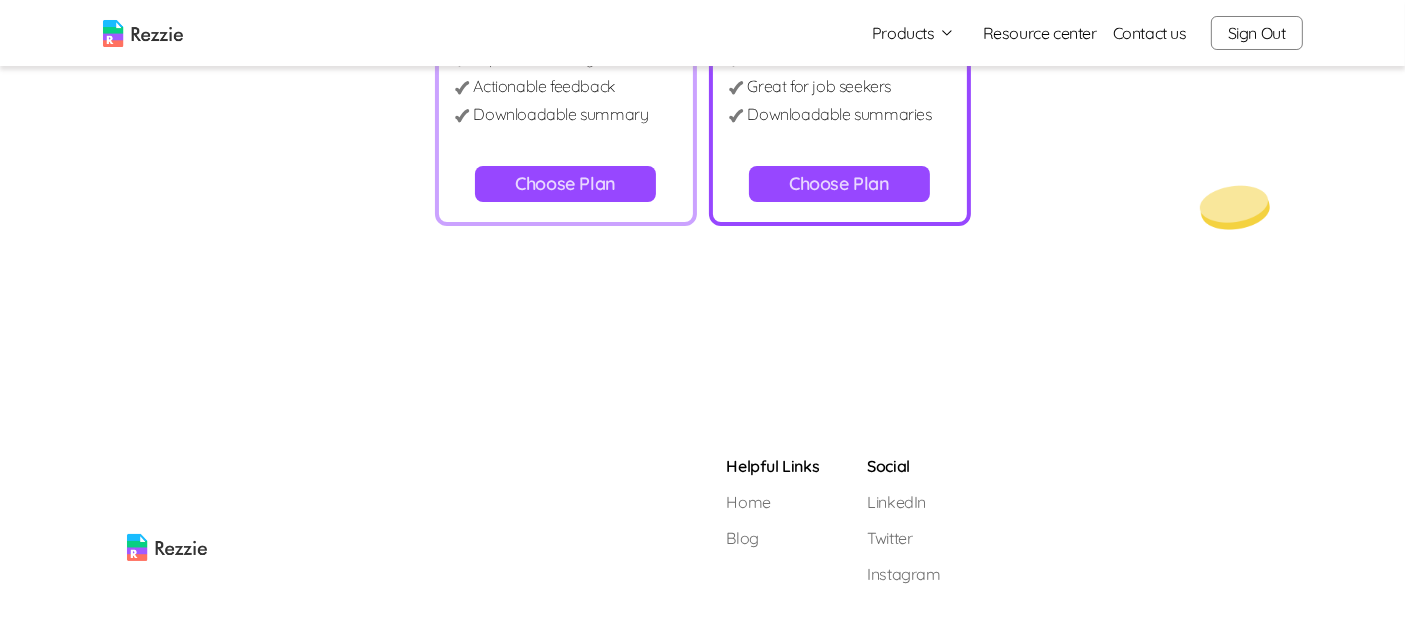 scroll, scrollTop: 471, scrollLeft: 0, axis: vertical 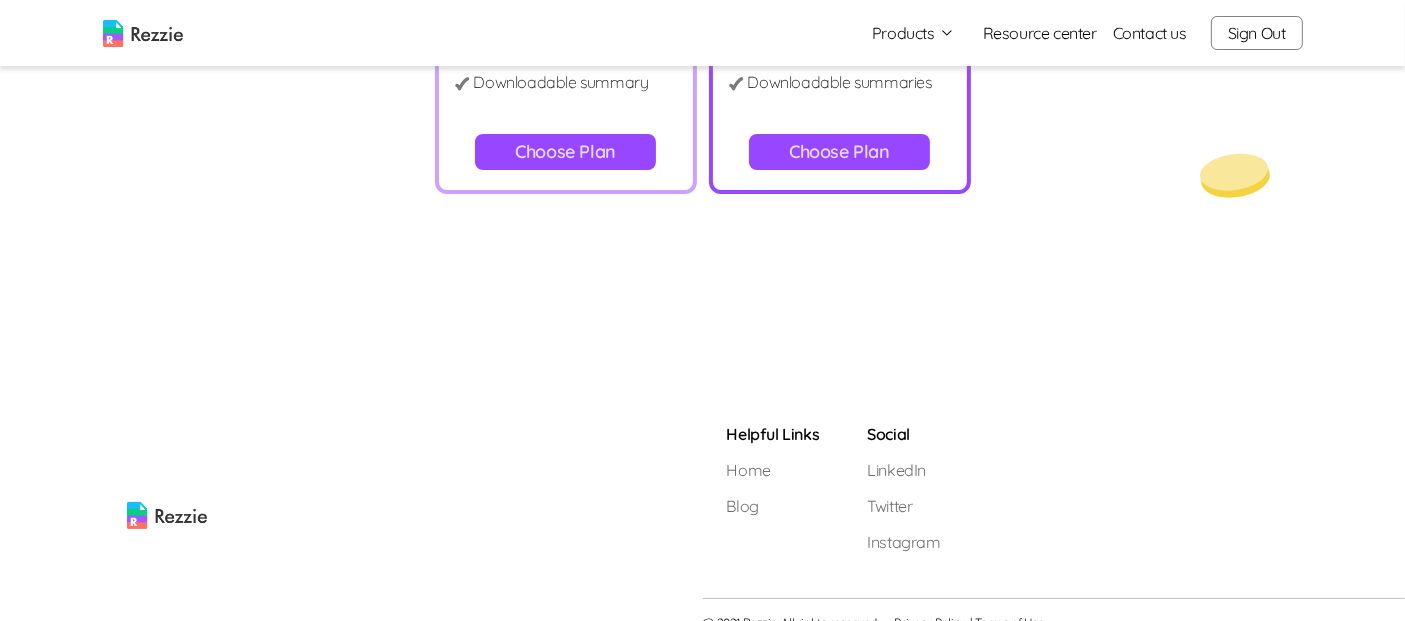 click on "Choose Plan" at bounding box center (565, 152) 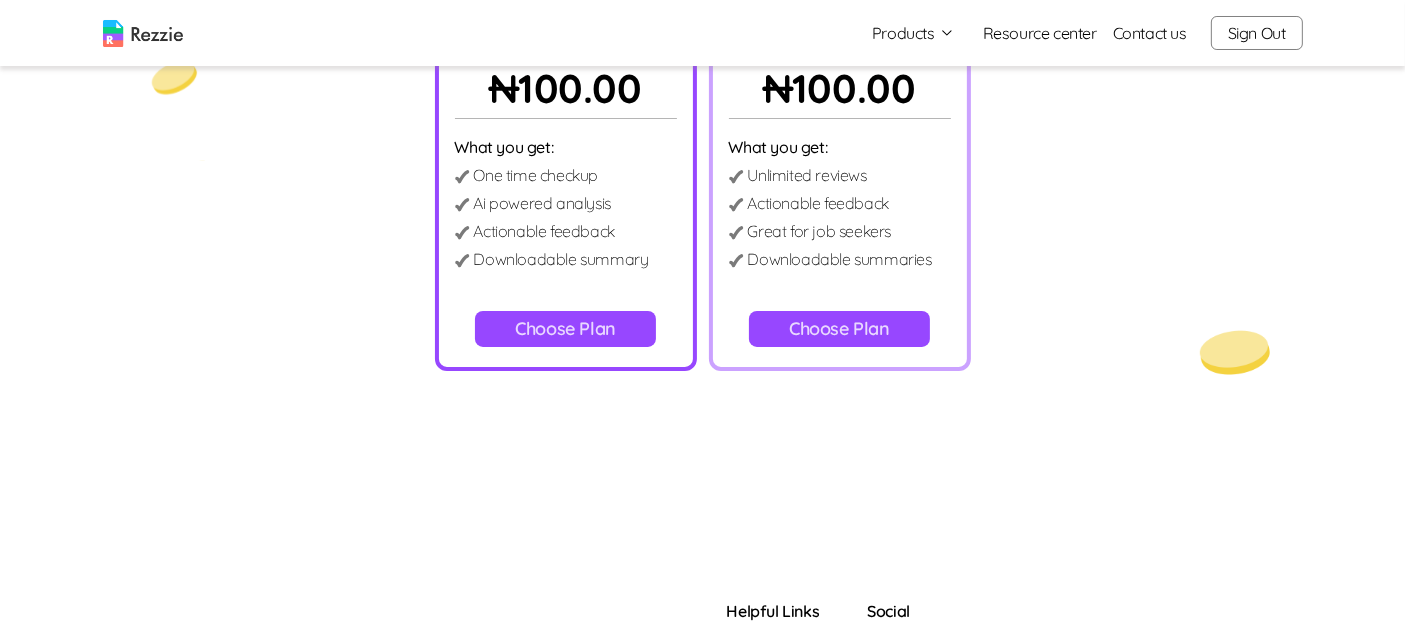 scroll, scrollTop: 294, scrollLeft: 0, axis: vertical 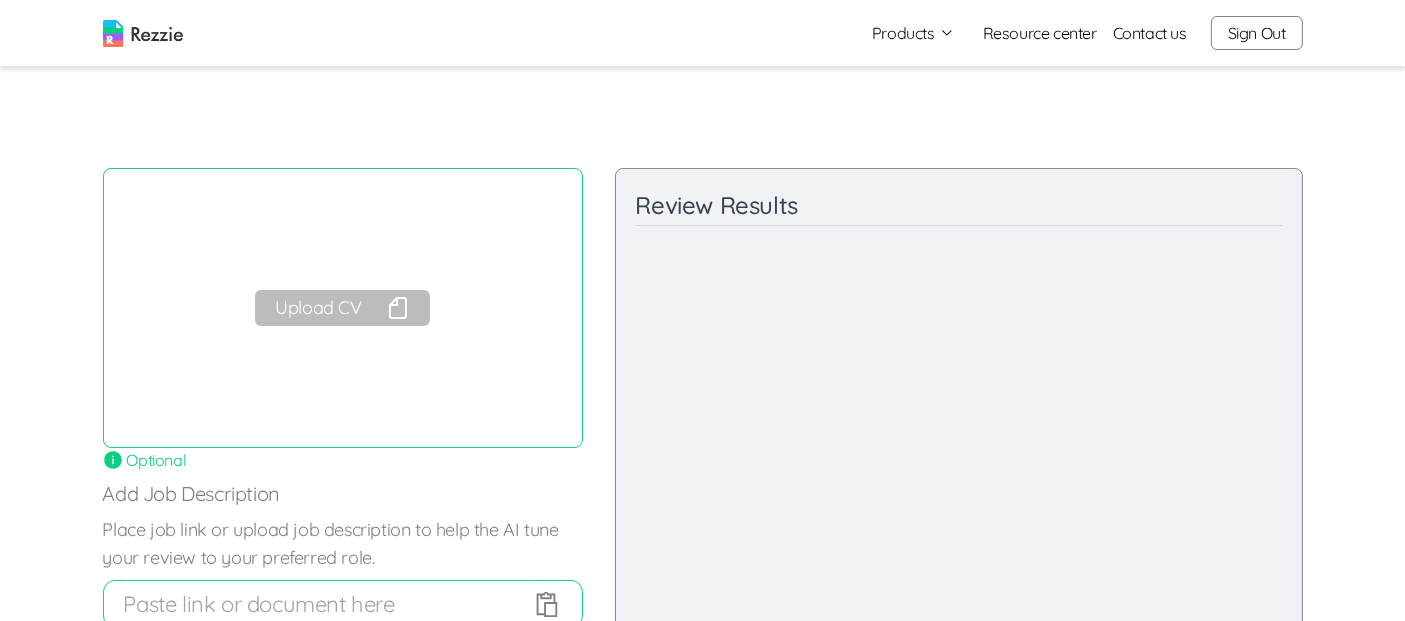 click on "Upload CV" at bounding box center [342, 308] 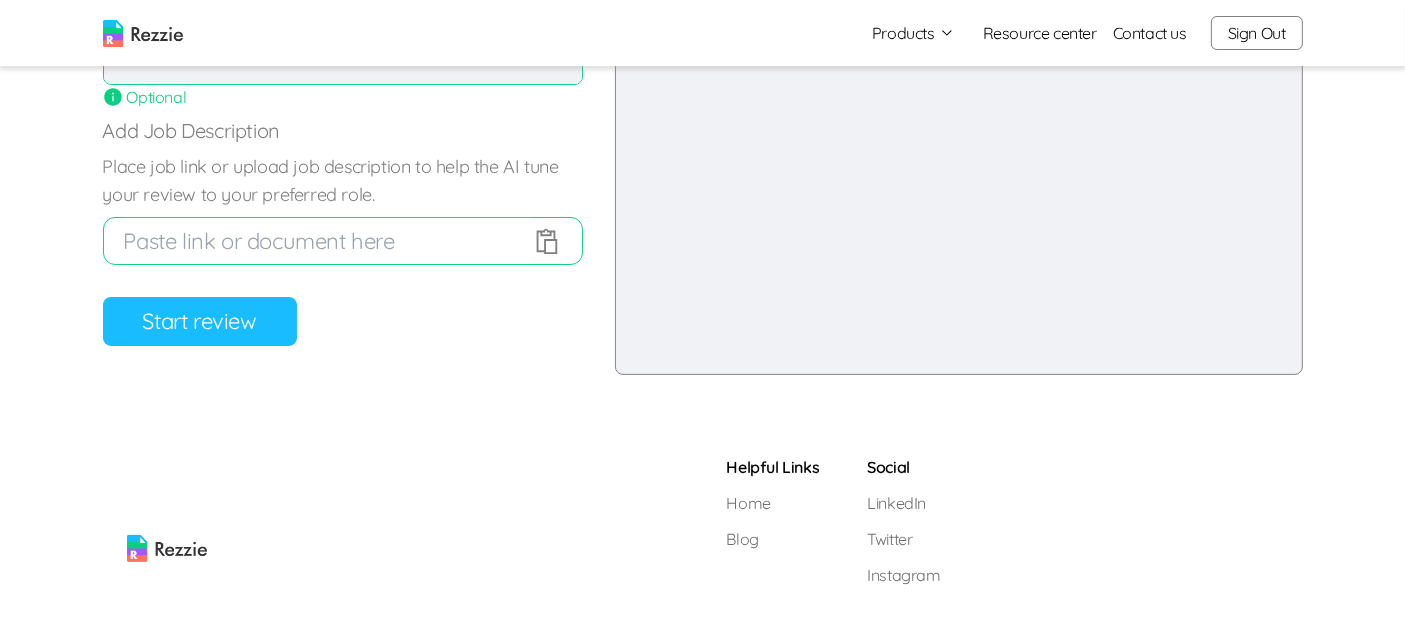 scroll, scrollTop: 356, scrollLeft: 0, axis: vertical 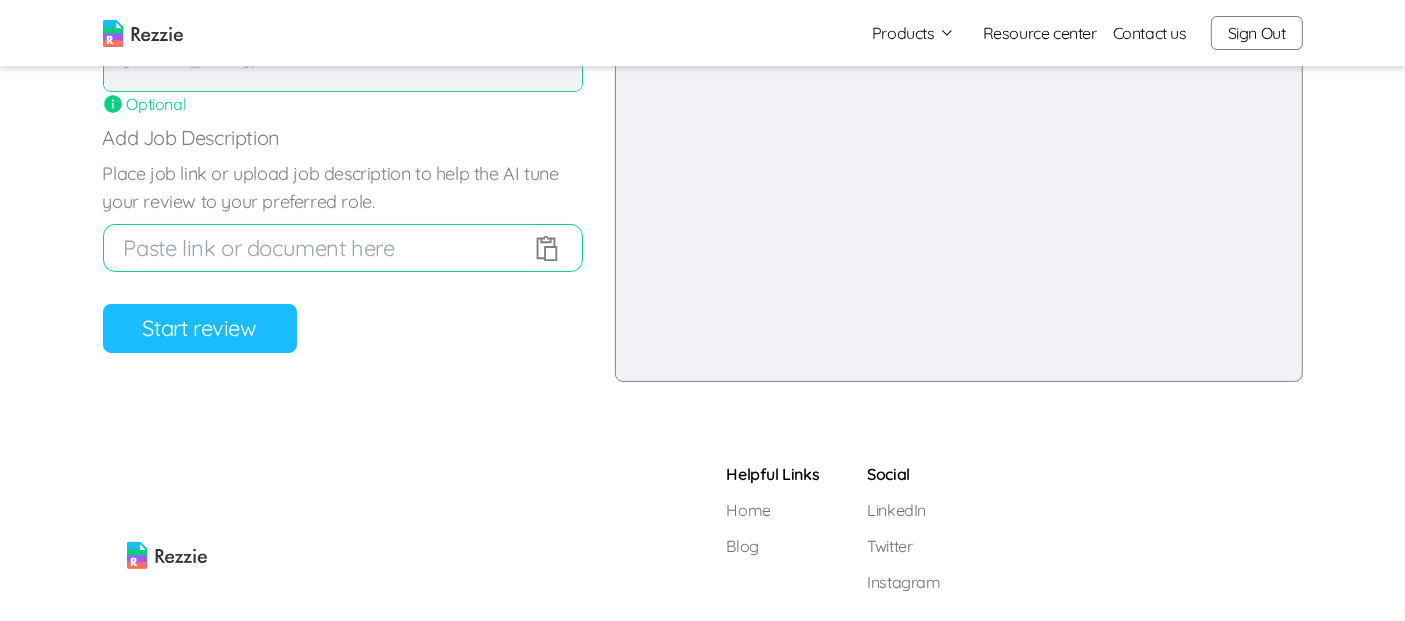click on "Start review" at bounding box center (200, 328) 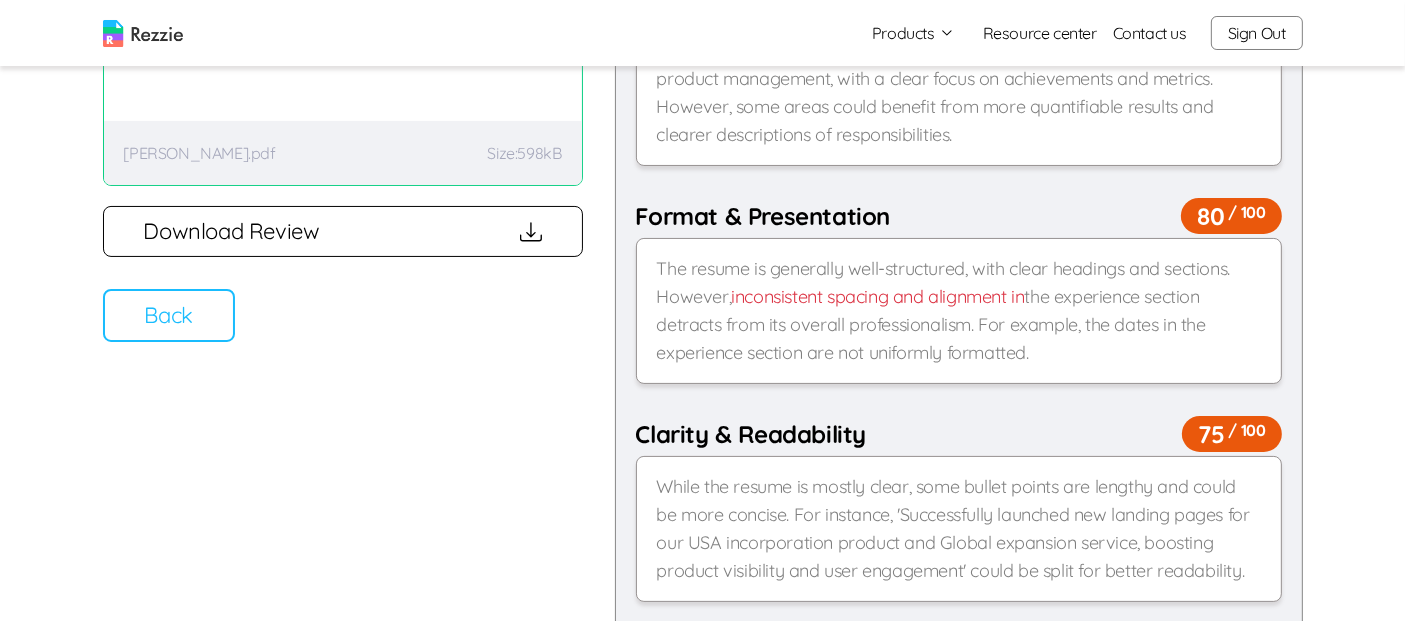 scroll, scrollTop: 254, scrollLeft: 0, axis: vertical 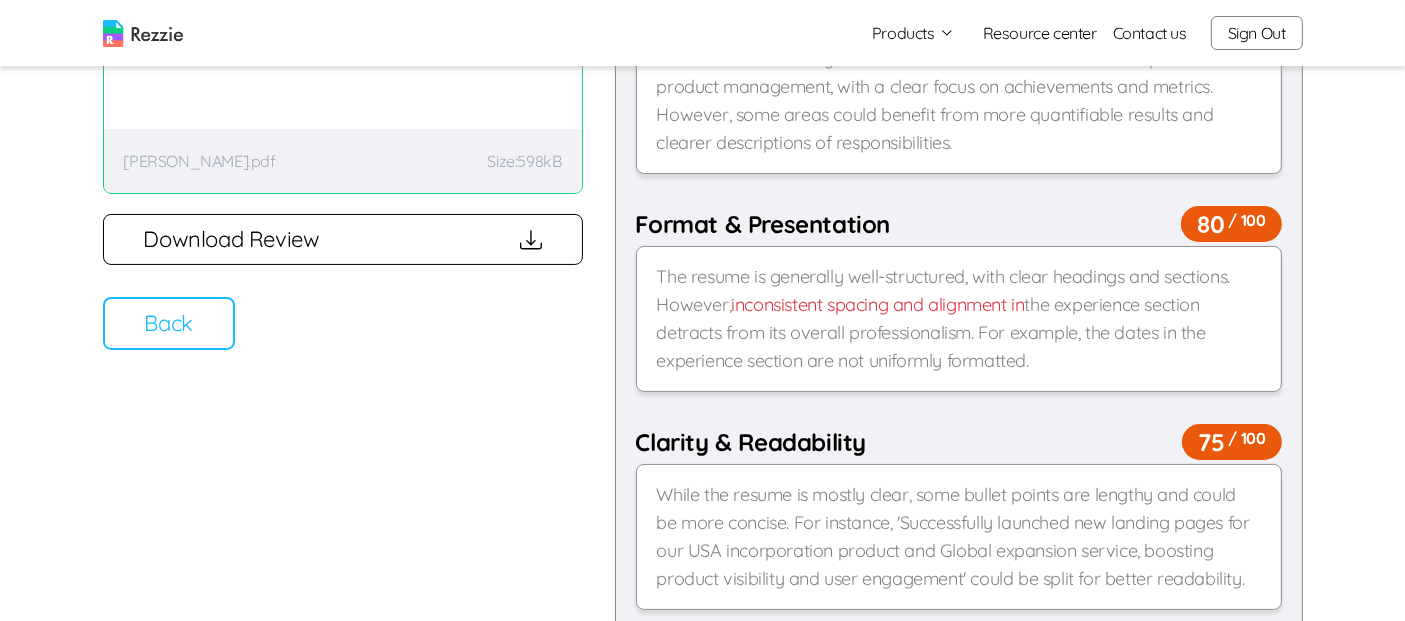 click on "Back" at bounding box center (169, 323) 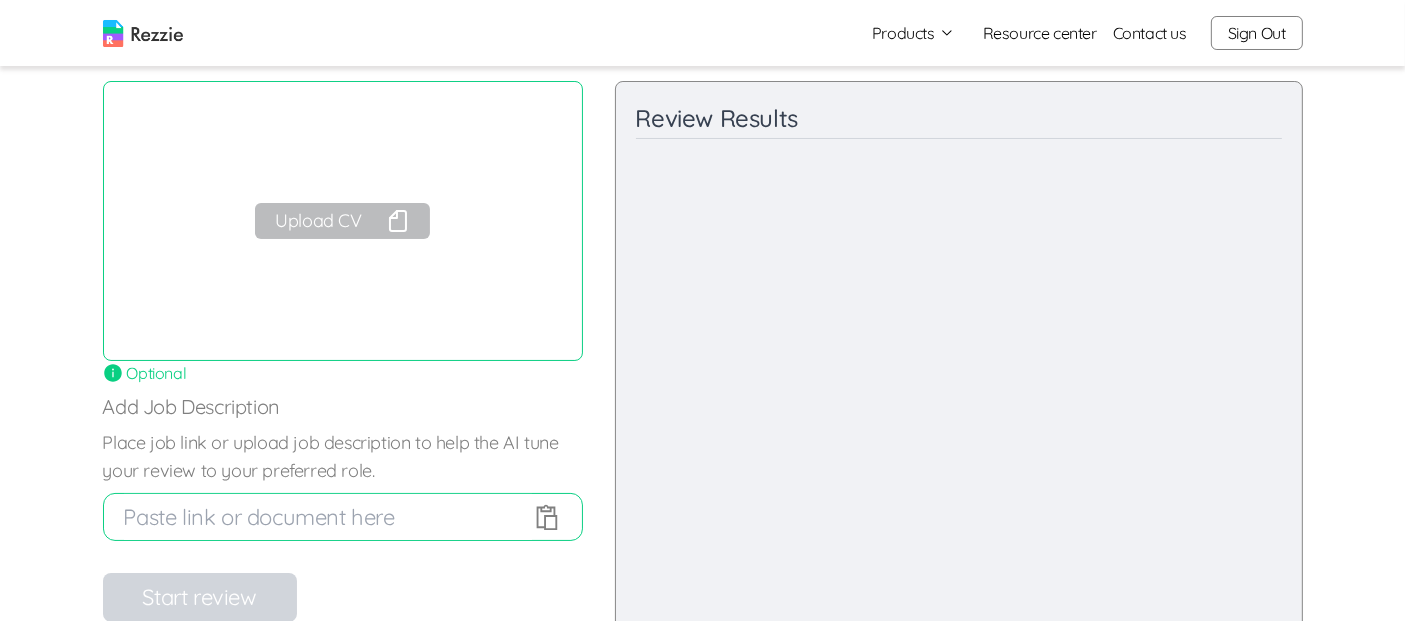 click on "Upload CV" at bounding box center (342, 221) 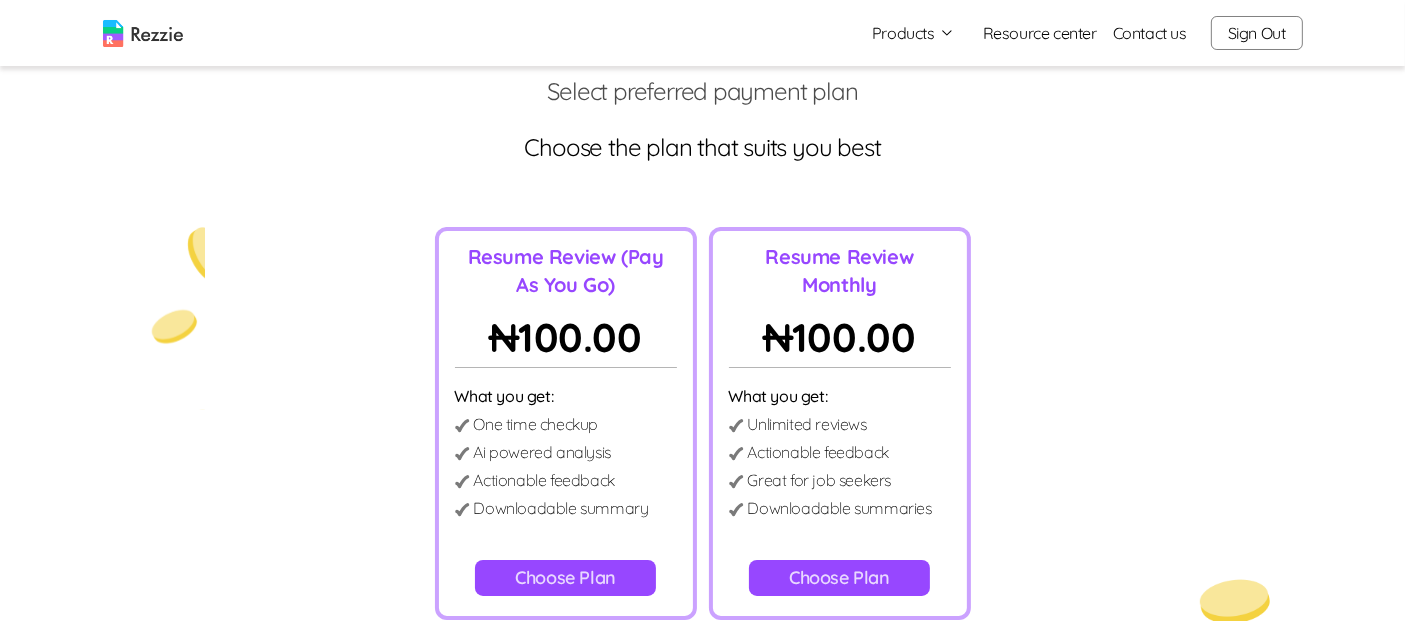 scroll, scrollTop: 0, scrollLeft: 0, axis: both 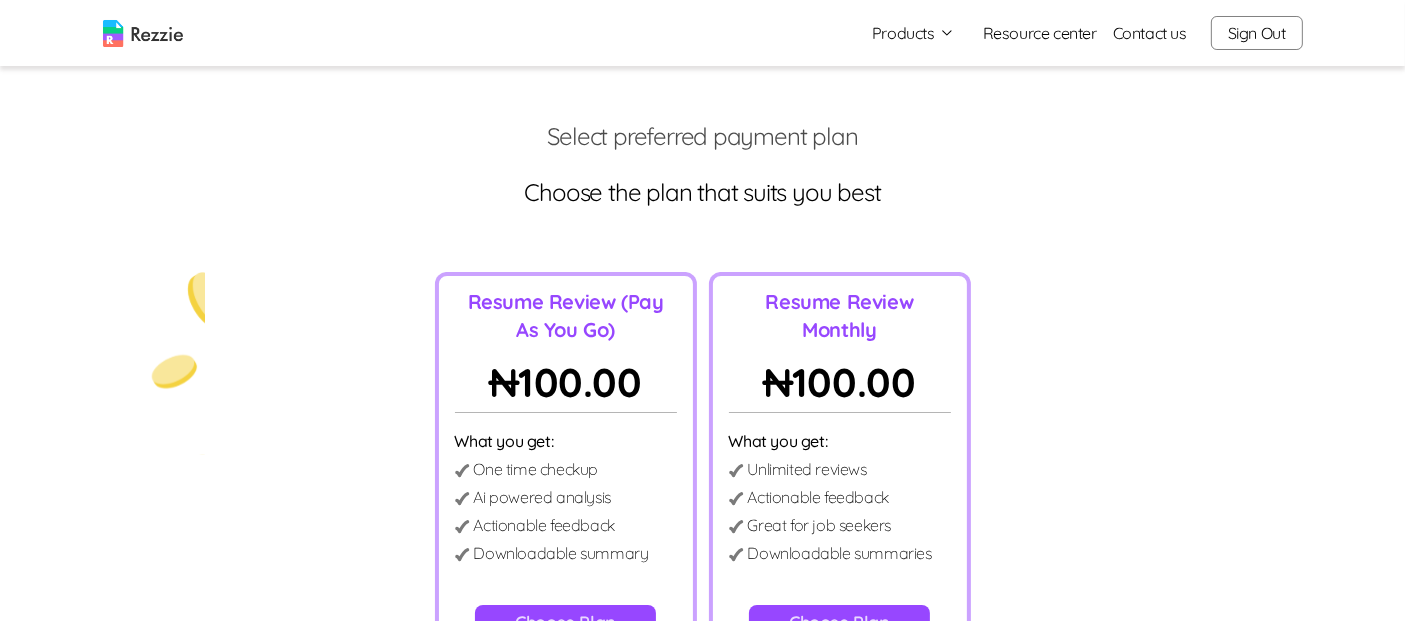 click on "Sign Out" at bounding box center (1257, 33) 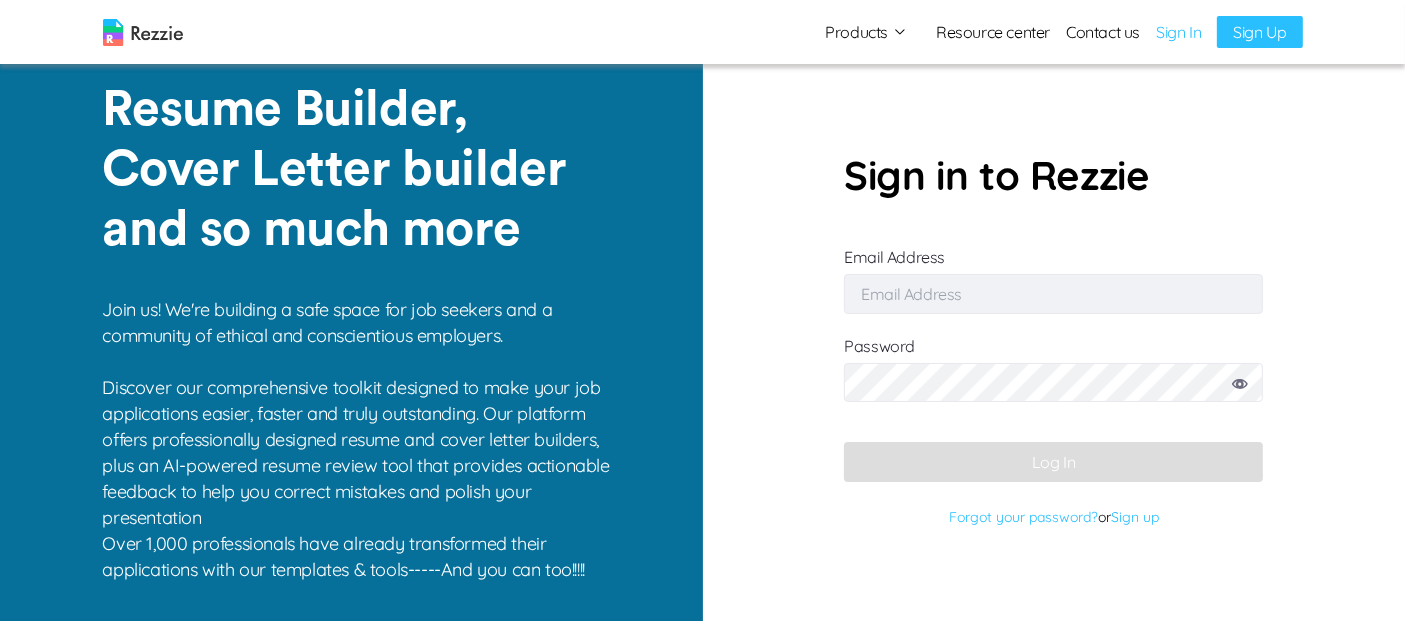 type on "[EMAIL_ADDRESS][DOMAIN_NAME]" 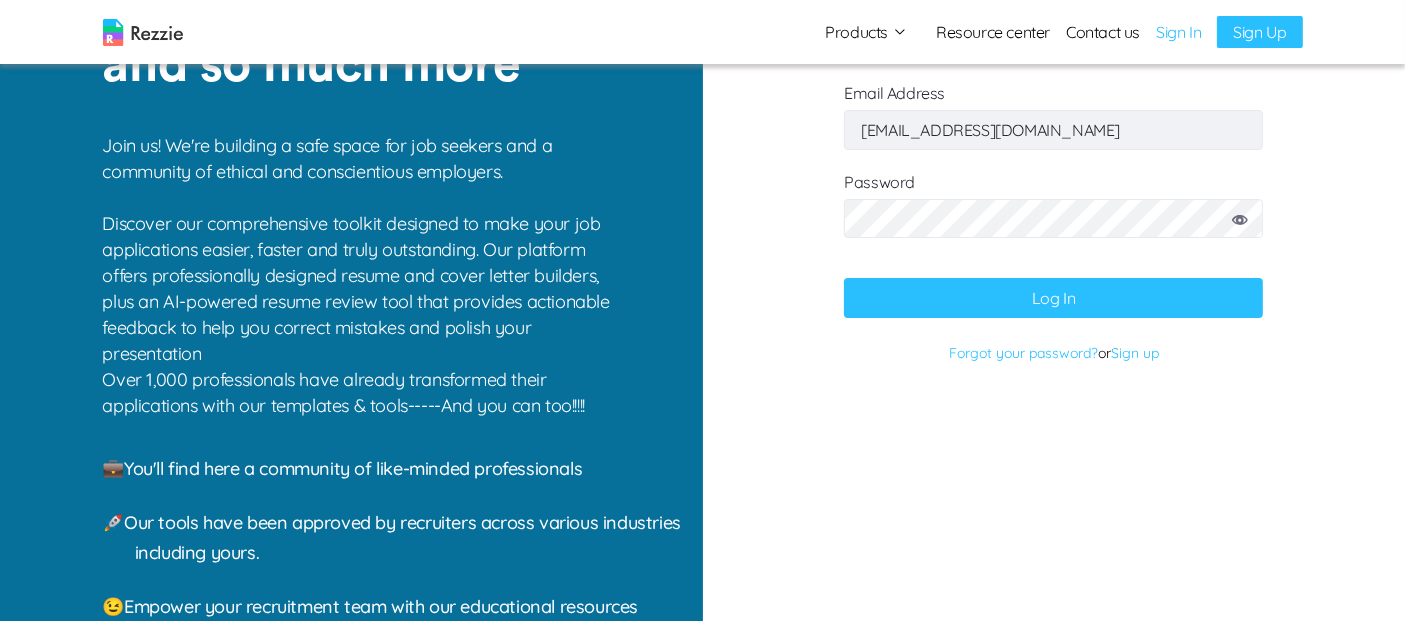 scroll, scrollTop: 18, scrollLeft: 0, axis: vertical 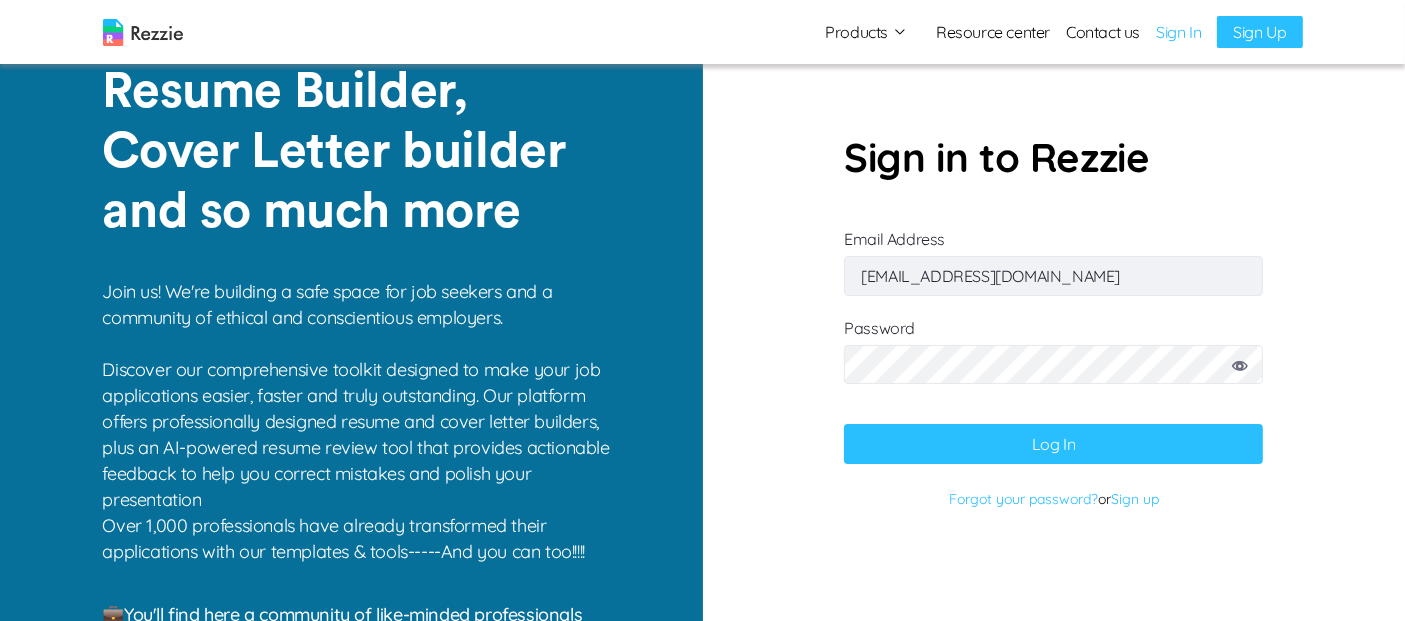 click on "Products" at bounding box center (866, 32) 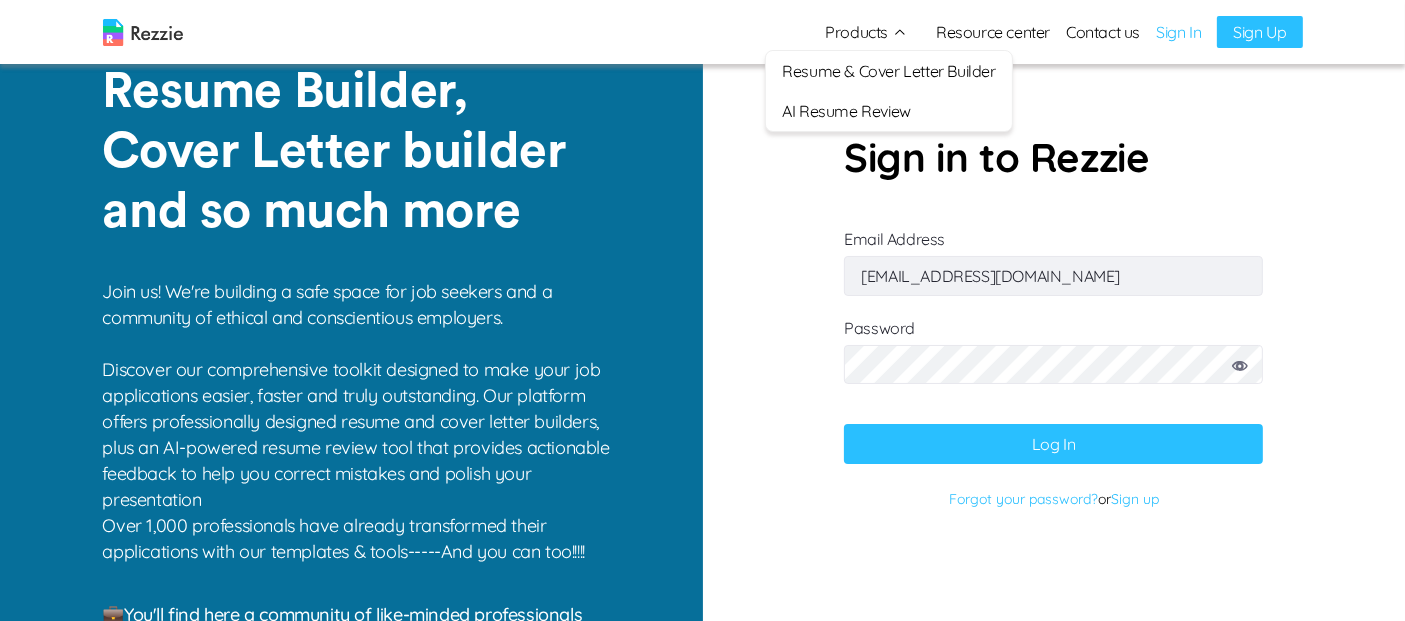 click at bounding box center (143, 32) 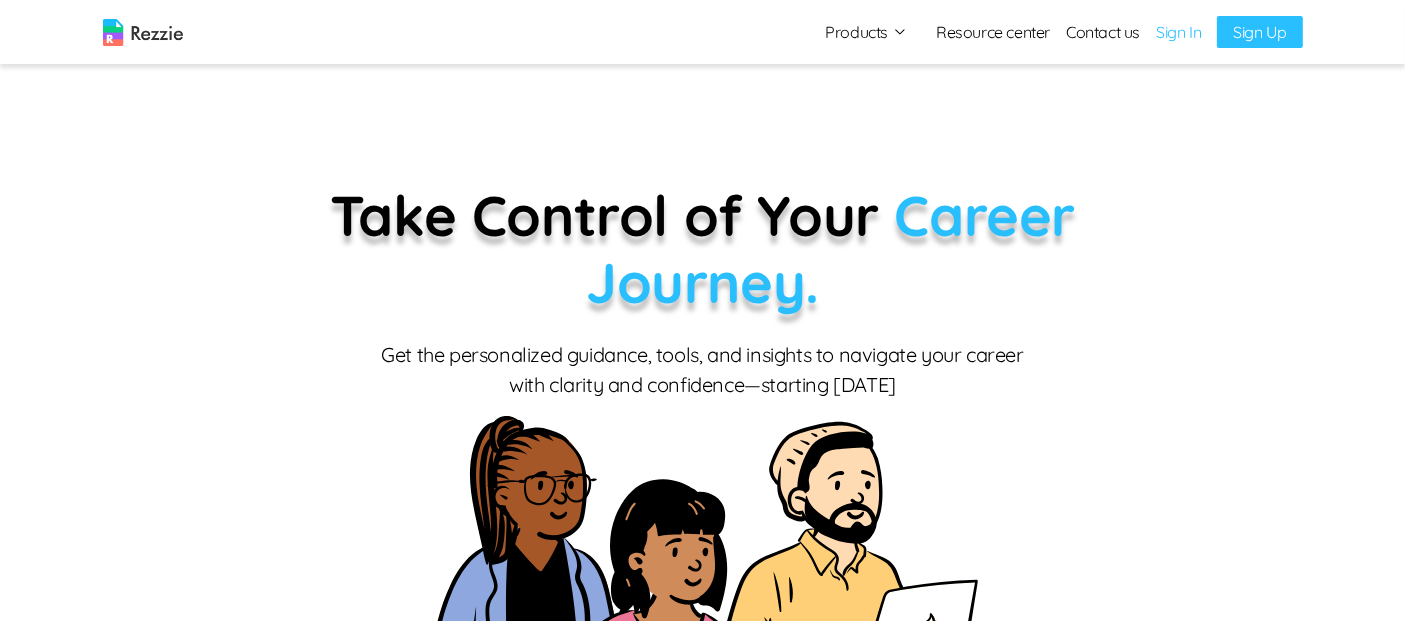 scroll, scrollTop: 0, scrollLeft: 0, axis: both 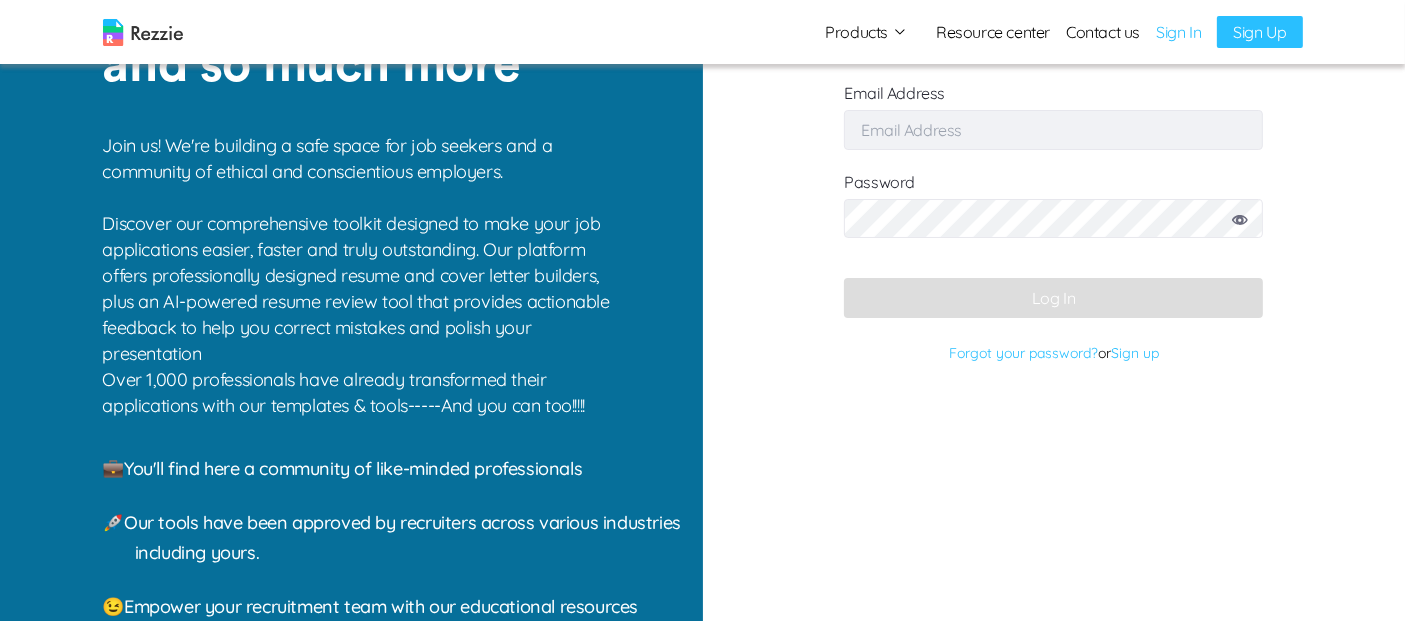 type on "[EMAIL_ADDRESS][DOMAIN_NAME]" 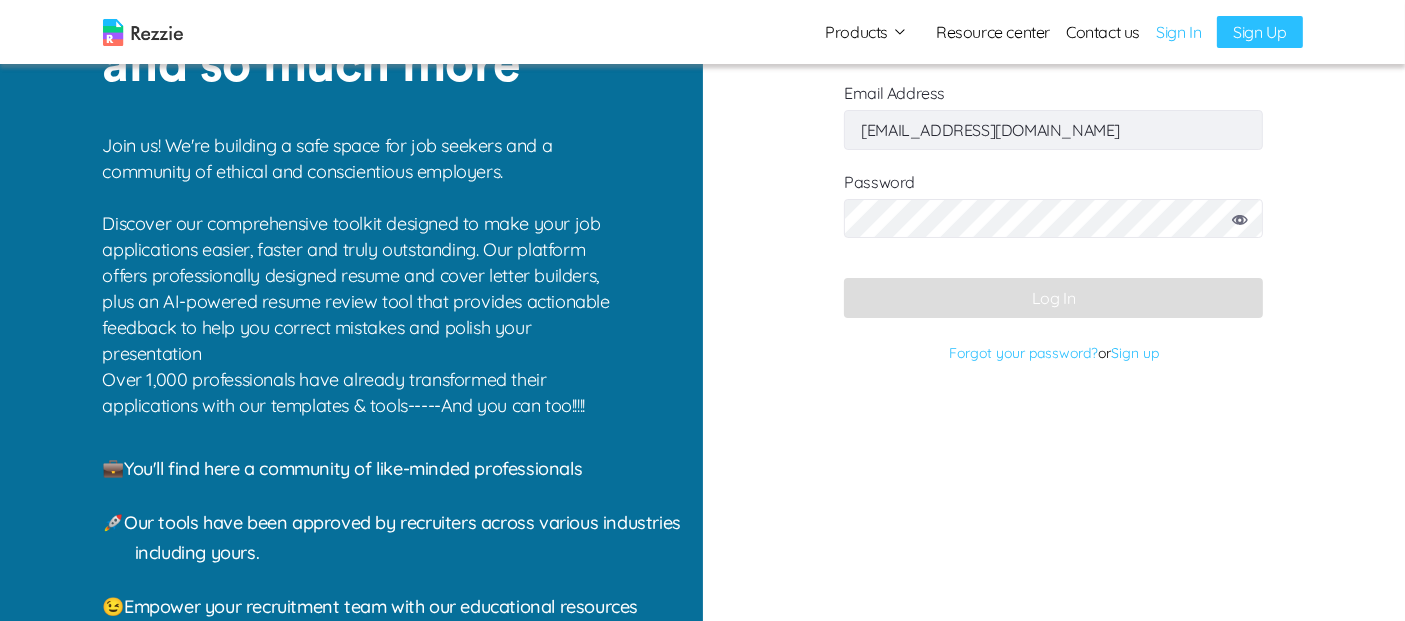 click on "Log In" at bounding box center (1053, 298) 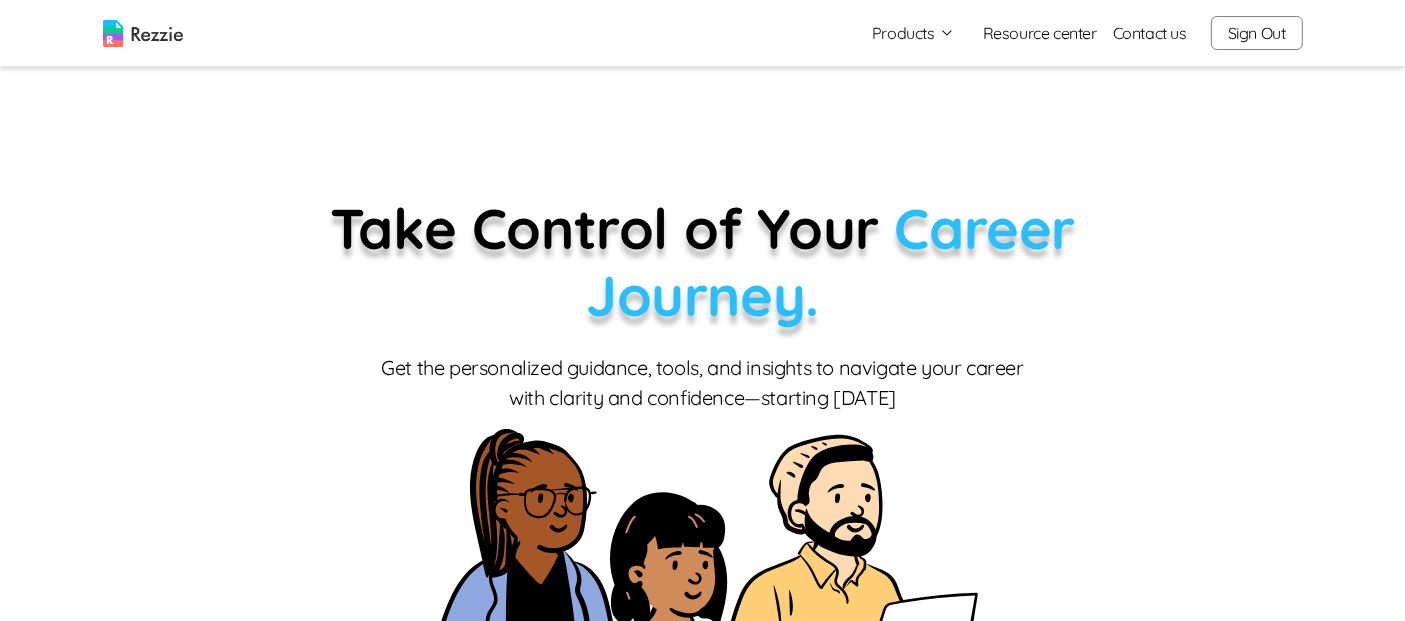 scroll, scrollTop: 0, scrollLeft: 0, axis: both 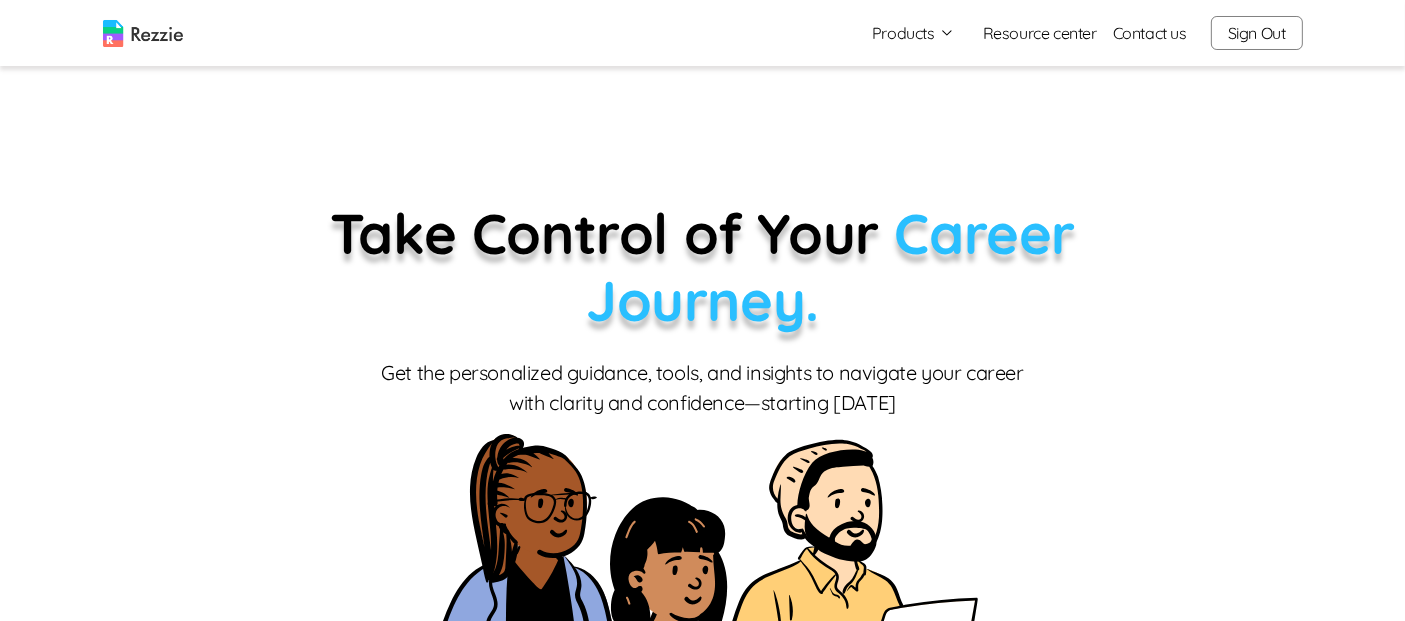 click 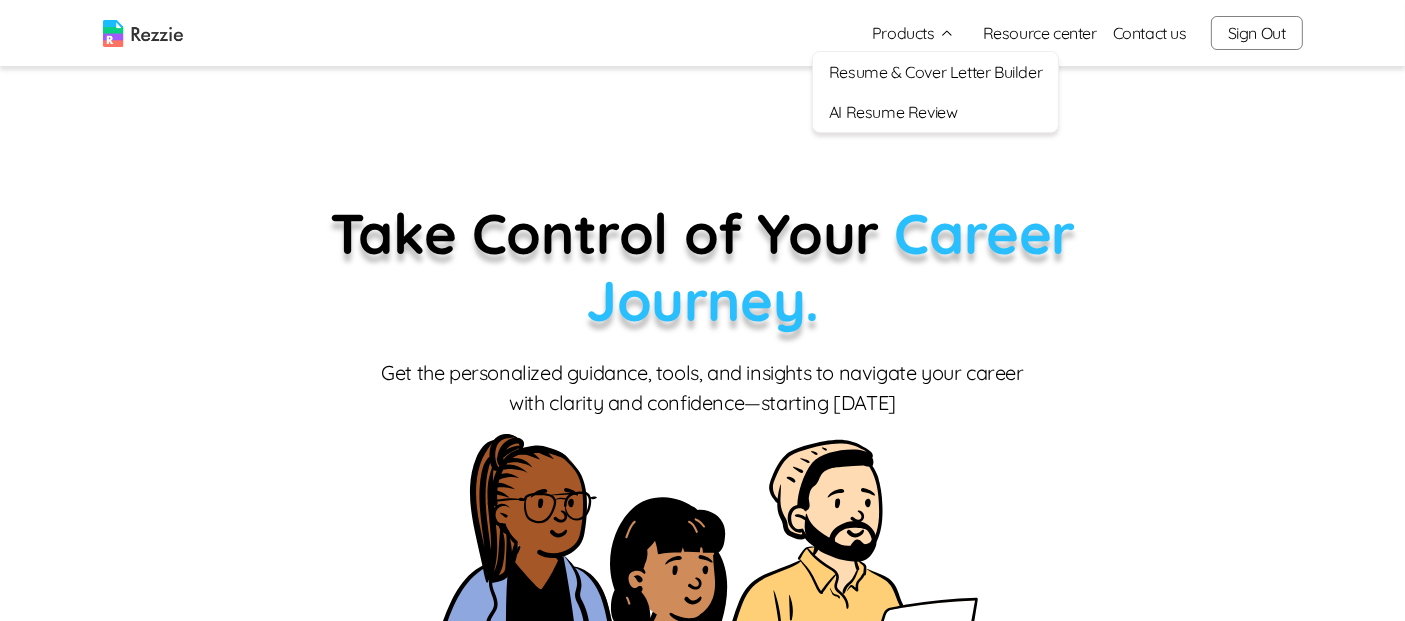 click on "AI Resume Review" at bounding box center (935, 112) 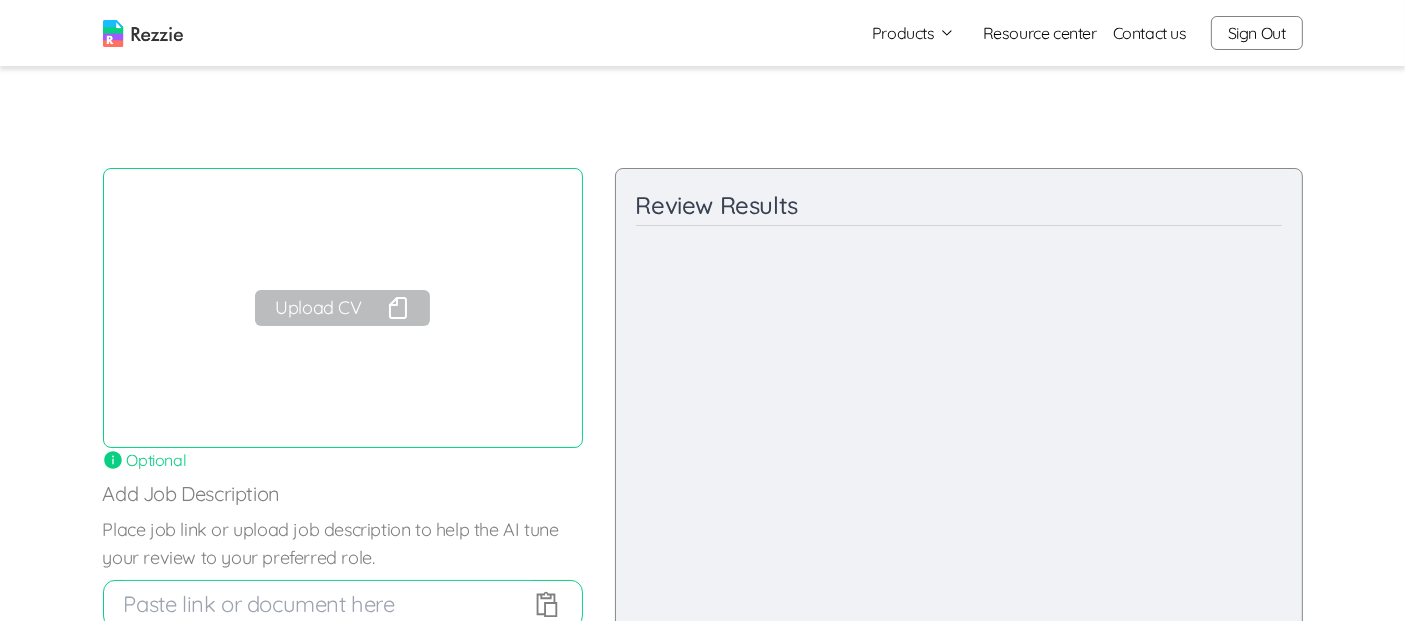 click on "Upload CV" at bounding box center (342, 308) 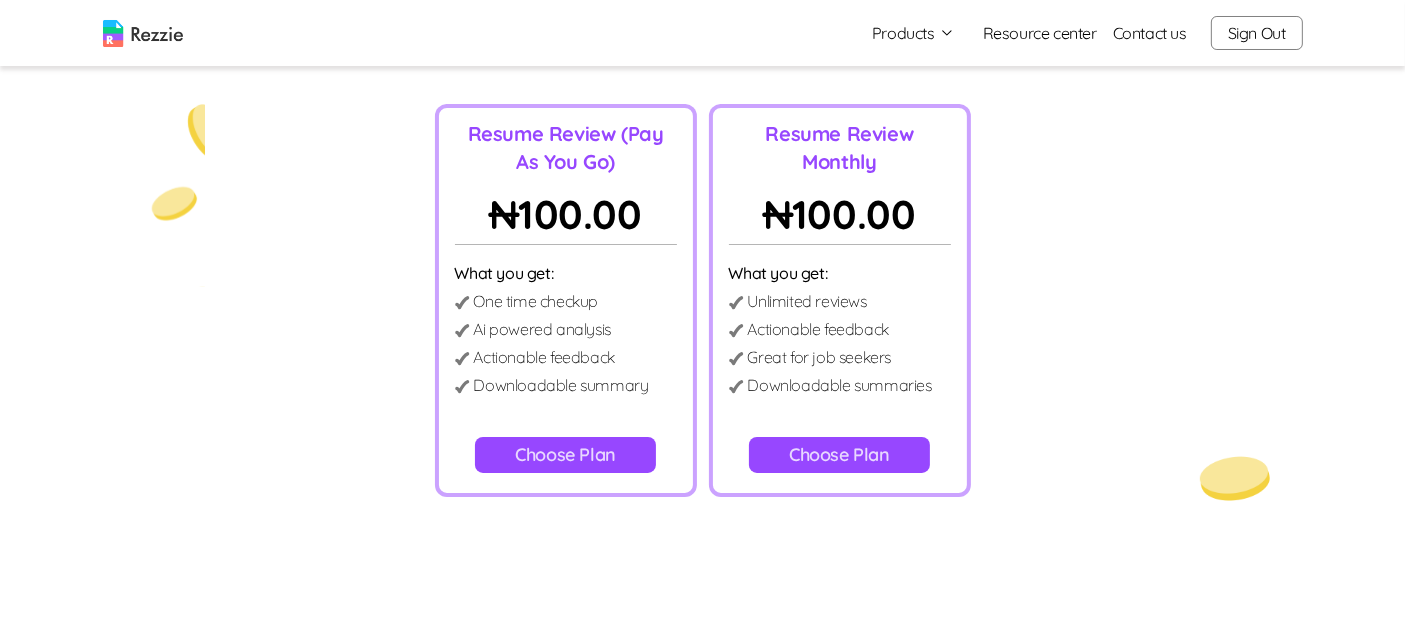 scroll, scrollTop: 170, scrollLeft: 0, axis: vertical 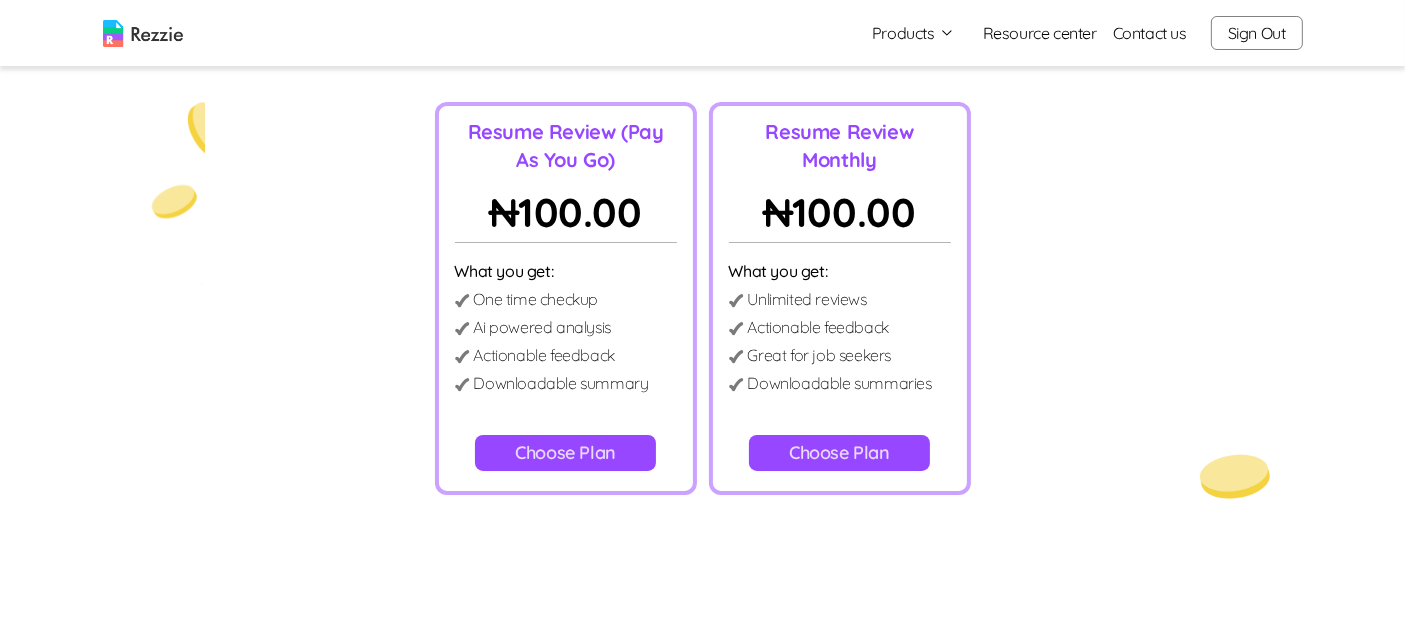 click on "Choose Plan" at bounding box center (565, 453) 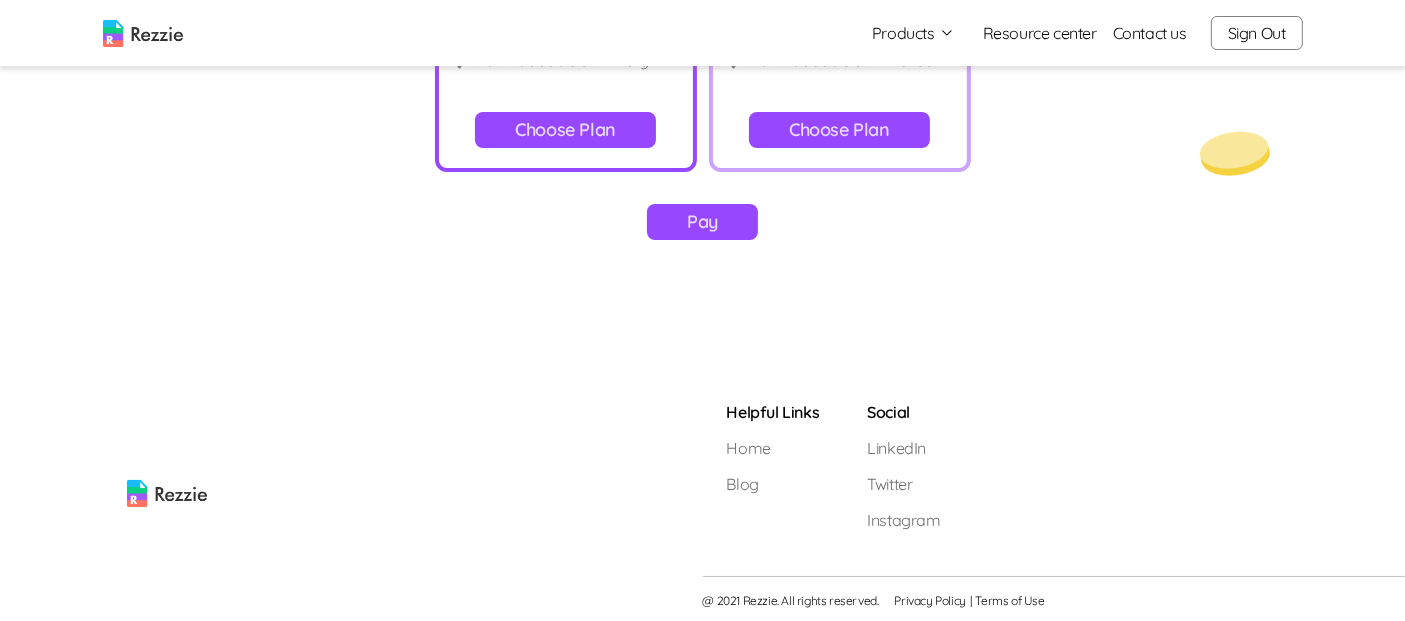 scroll, scrollTop: 494, scrollLeft: 0, axis: vertical 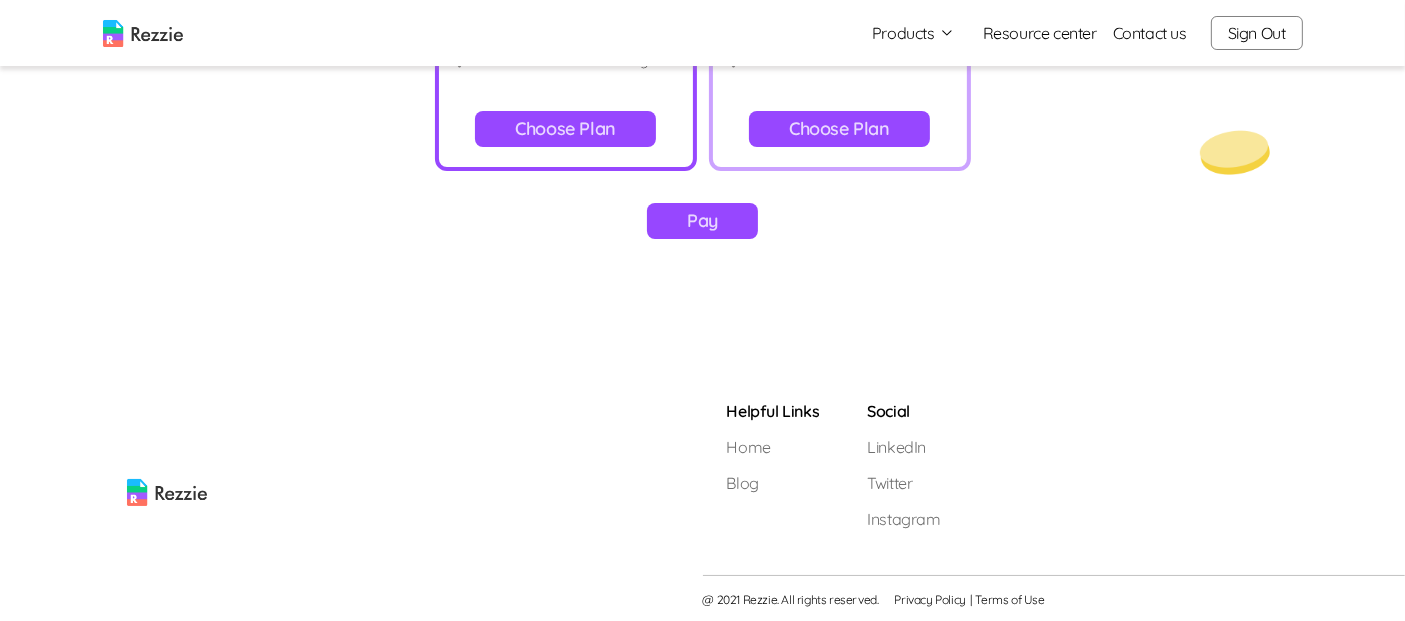click on "Choose Plan" at bounding box center [839, 129] 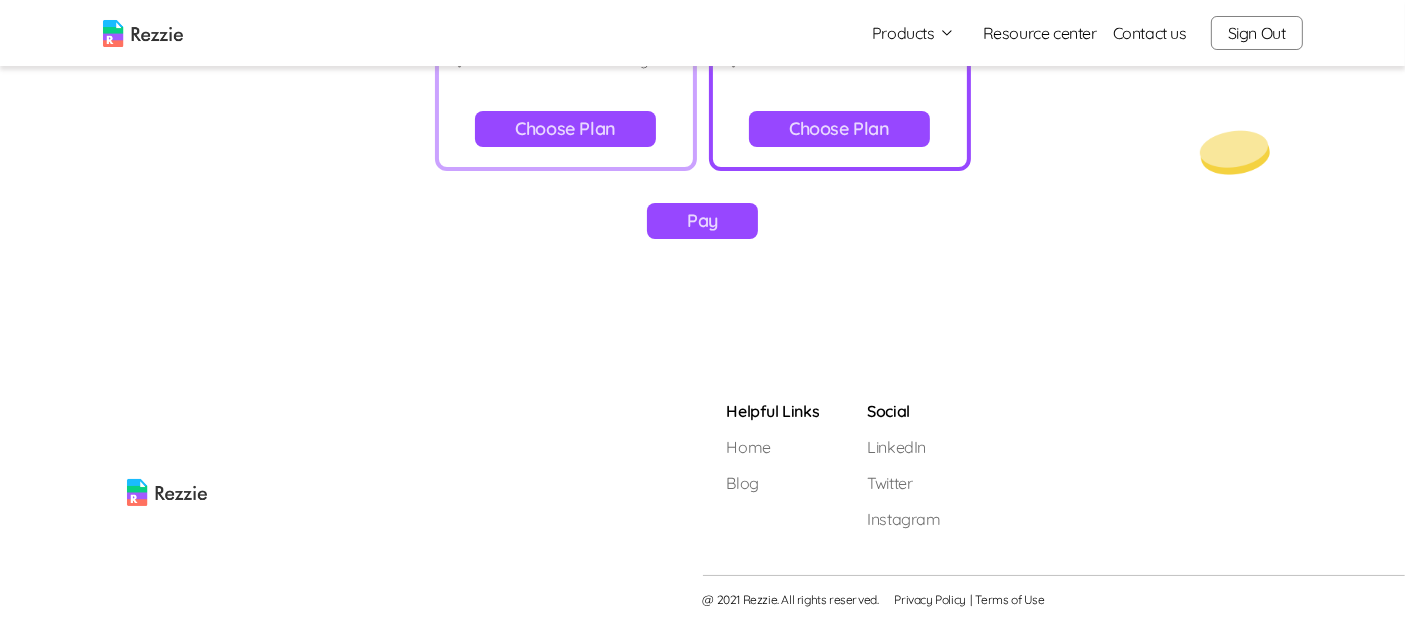 click on "Pay" at bounding box center [702, 221] 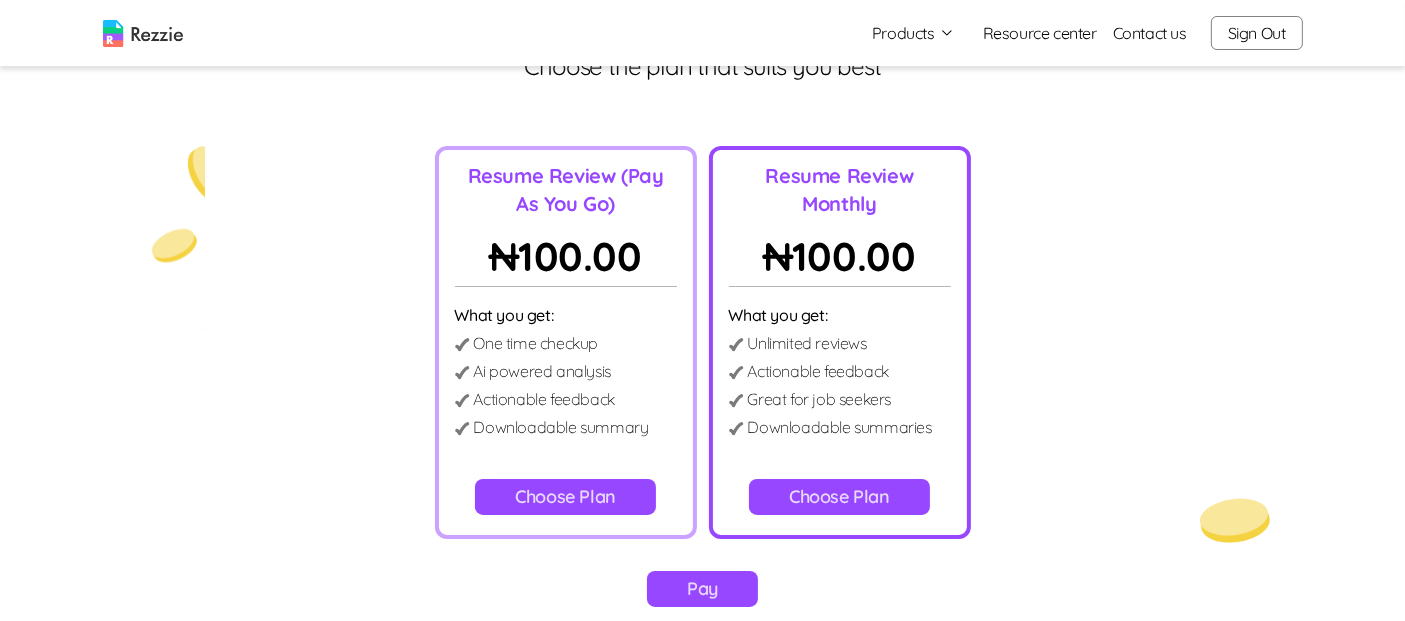 scroll, scrollTop: 120, scrollLeft: 0, axis: vertical 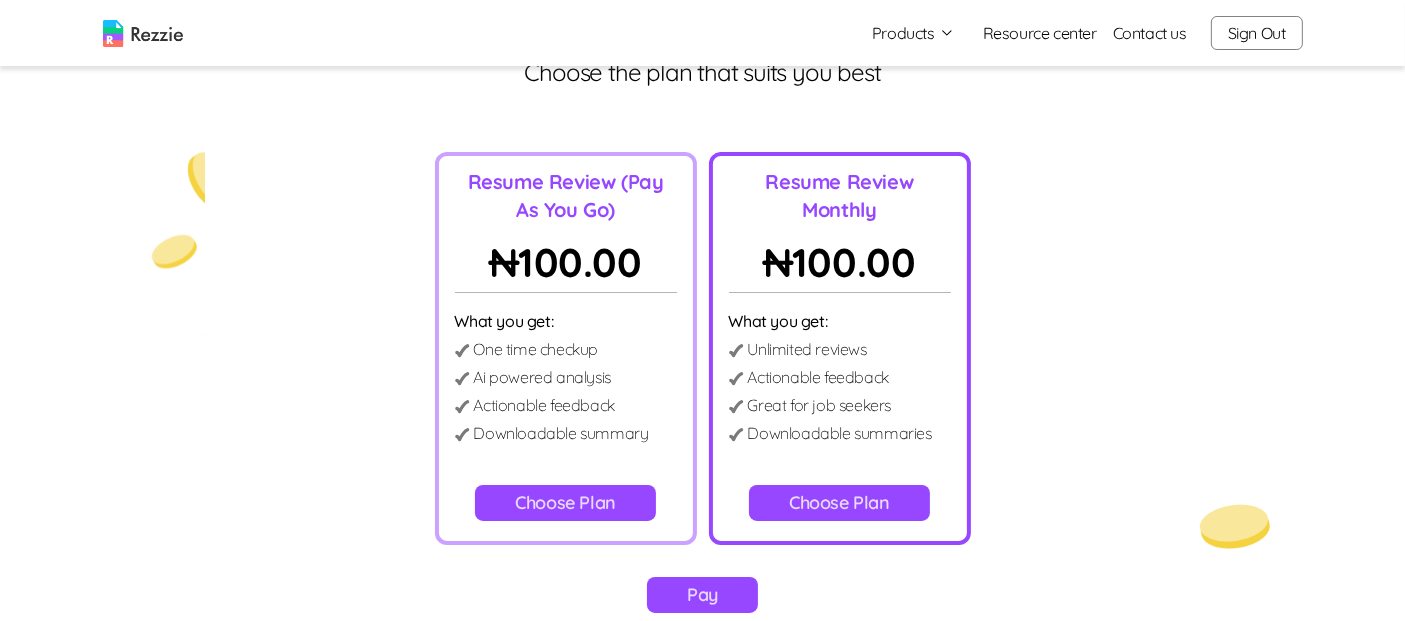 click on "Products" at bounding box center (913, 33) 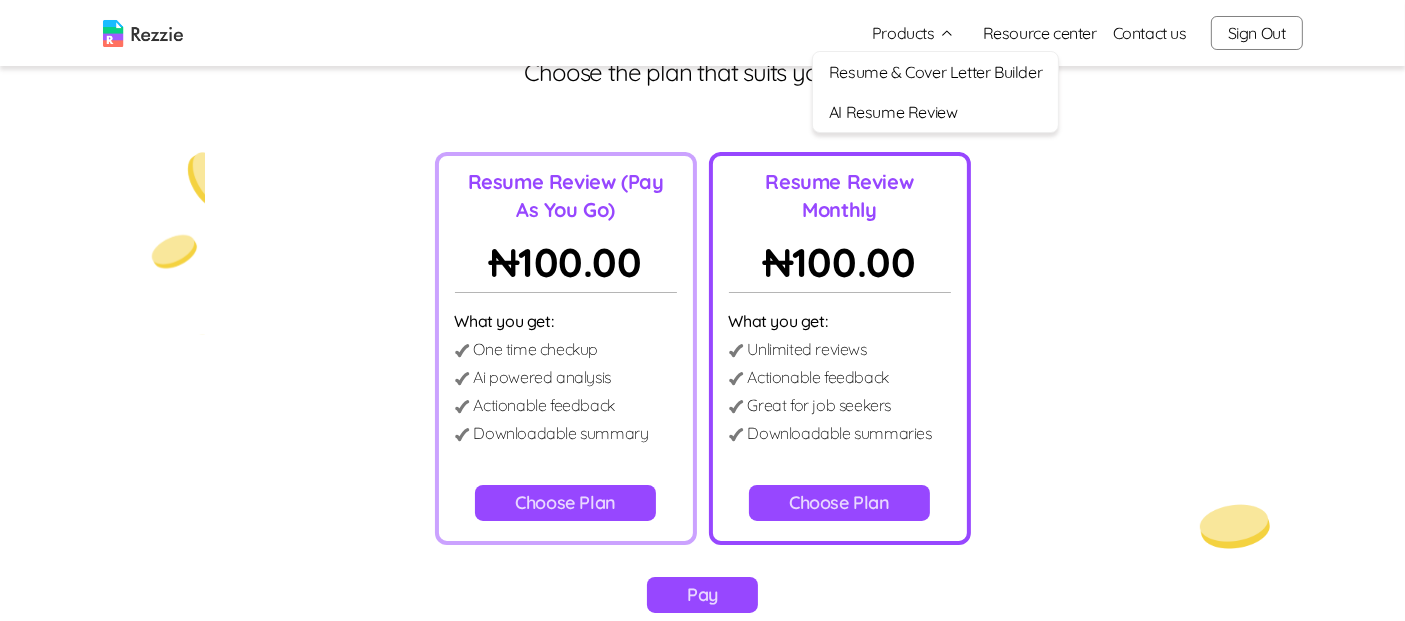 click on "AI Resume Review" at bounding box center (935, 112) 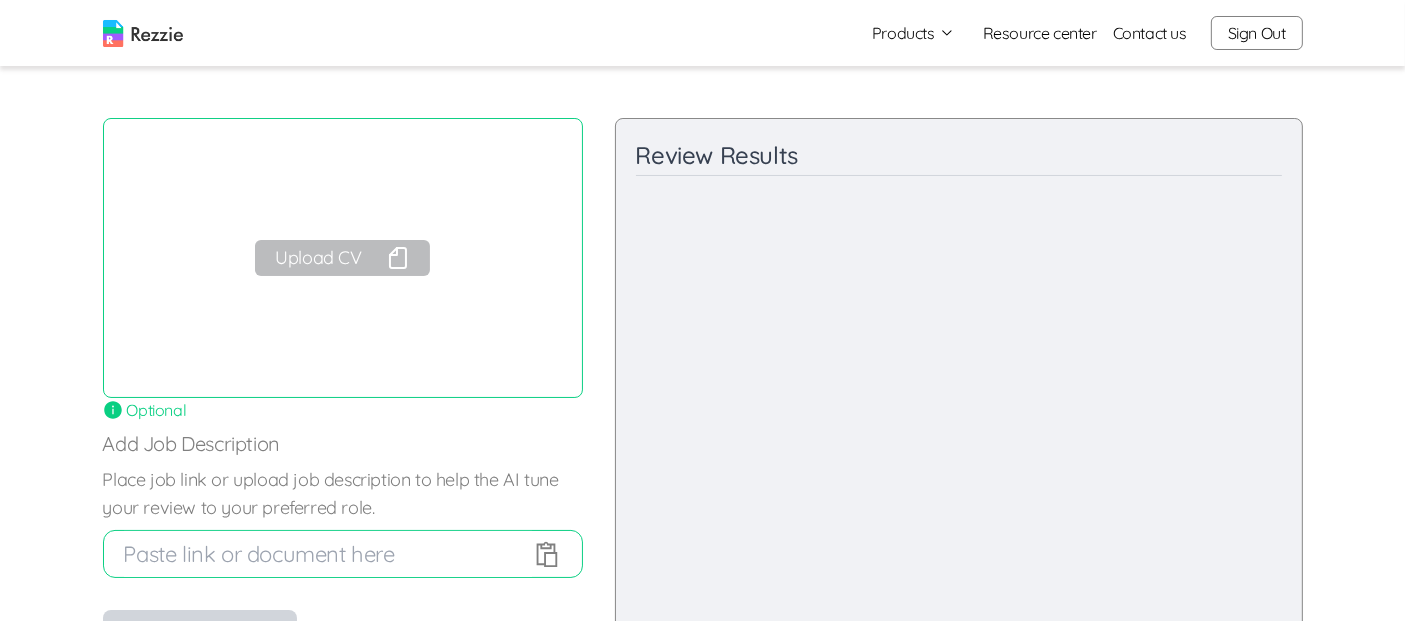 scroll, scrollTop: 0, scrollLeft: 0, axis: both 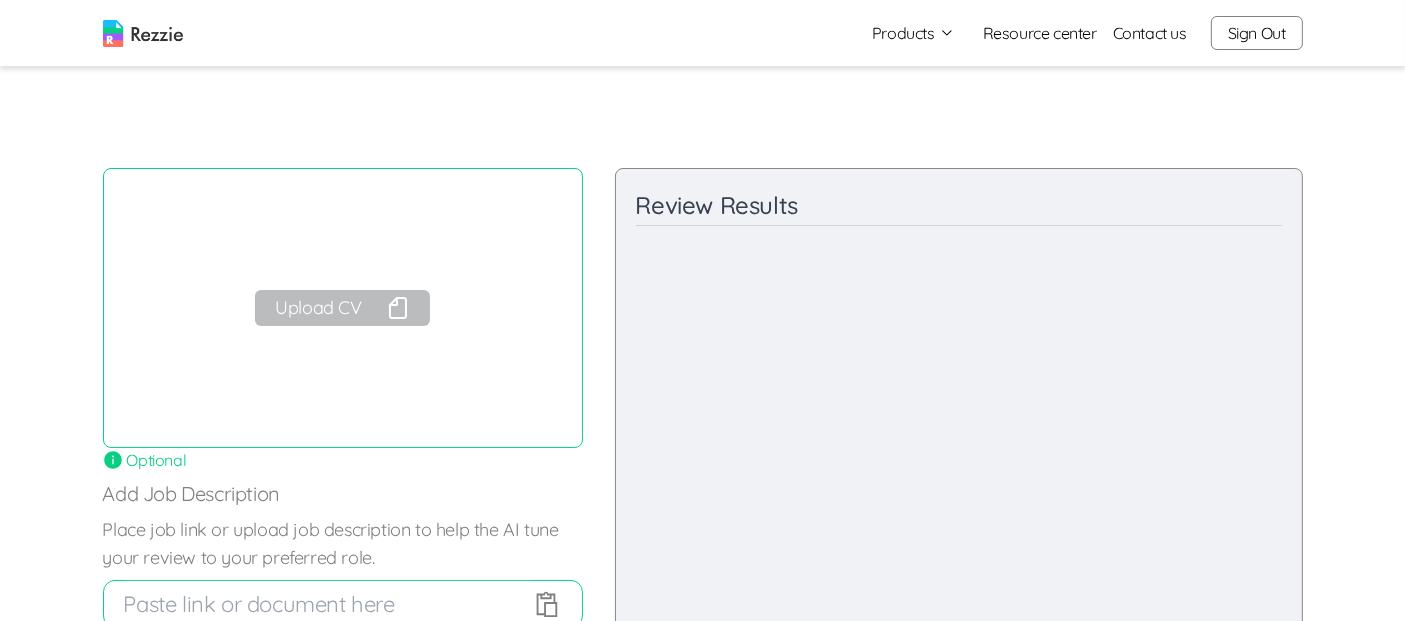 click on "Upload CV" at bounding box center (342, 308) 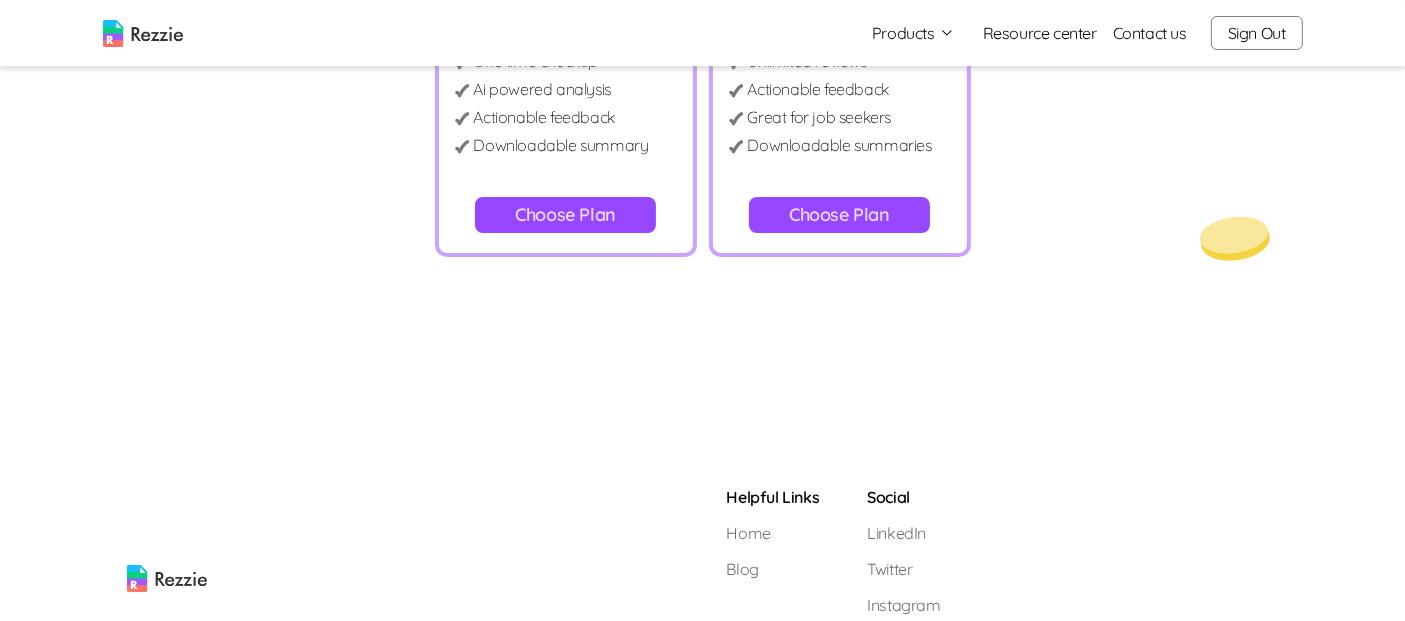 scroll, scrollTop: 0, scrollLeft: 0, axis: both 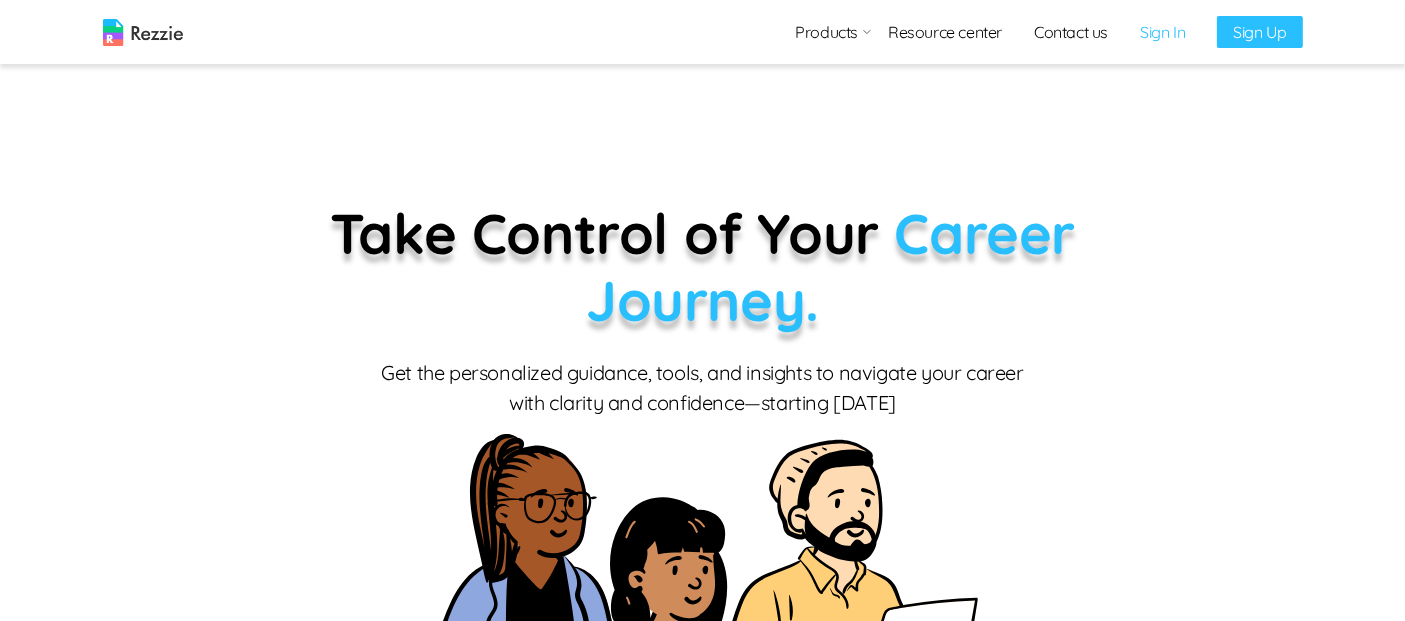 click on "Sign In" at bounding box center (1162, 32) 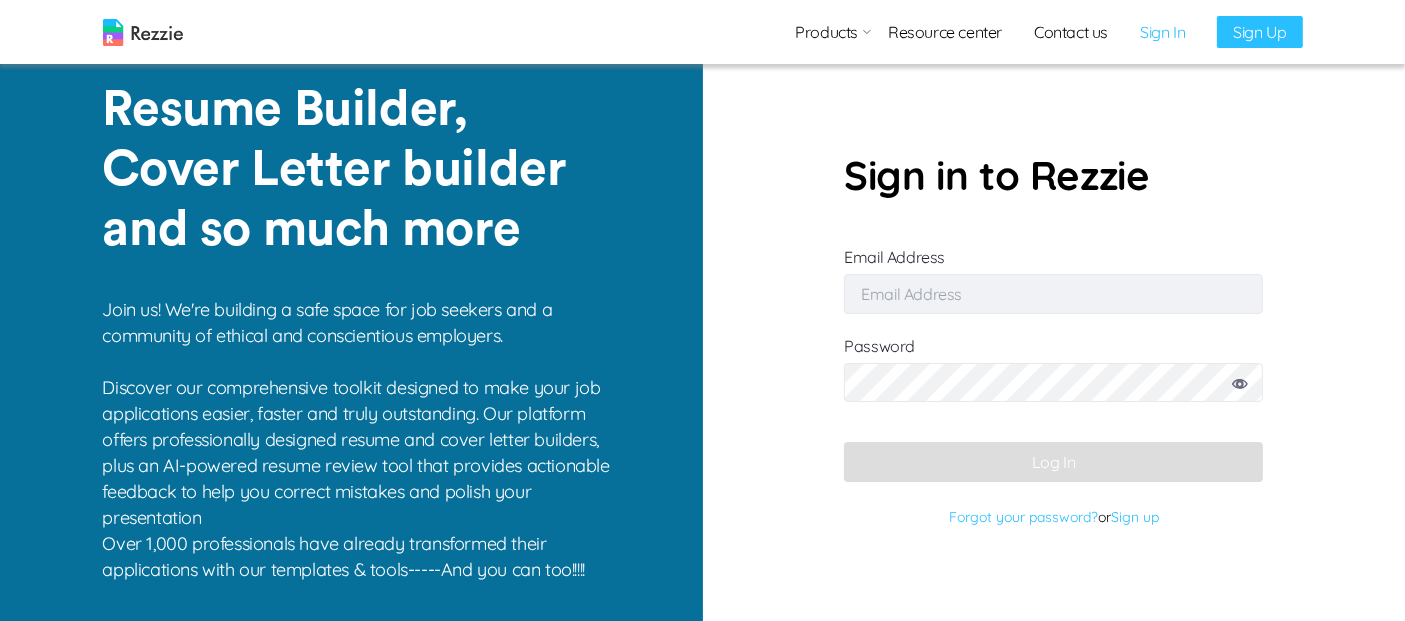 type on "[EMAIL_ADDRESS][DOMAIN_NAME]" 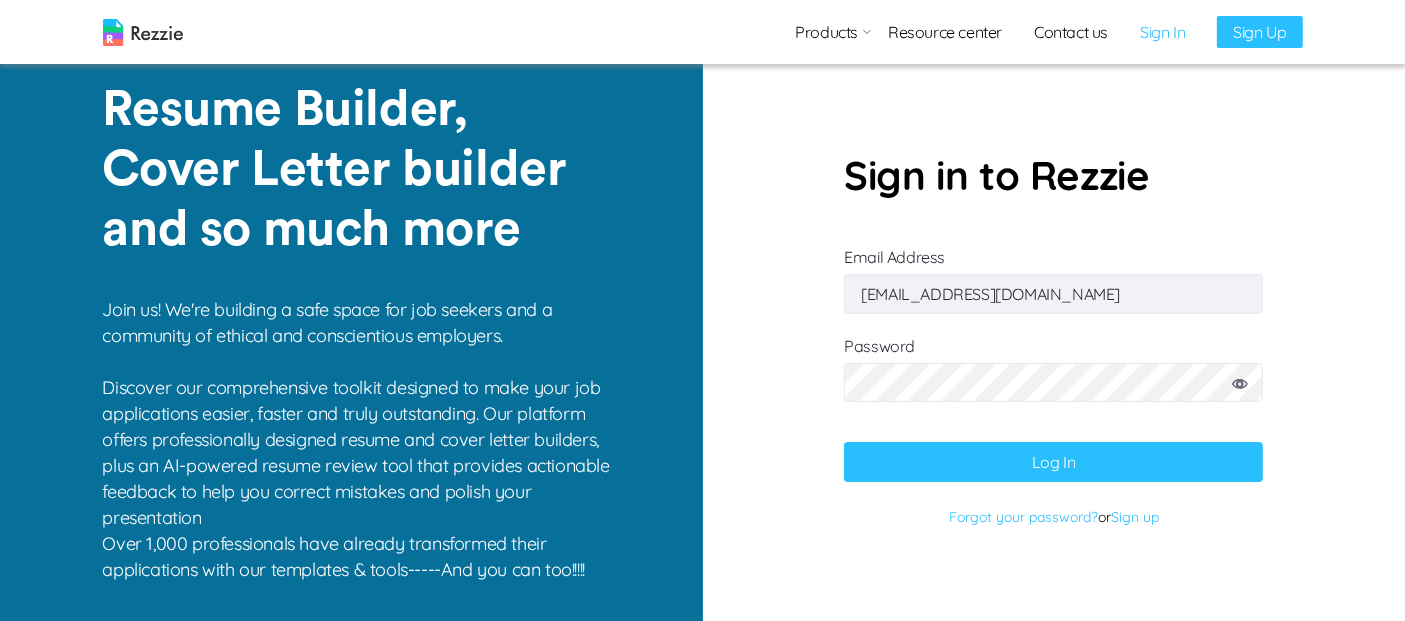 click on "vowotev915@gotemv.com" at bounding box center (1053, 294) 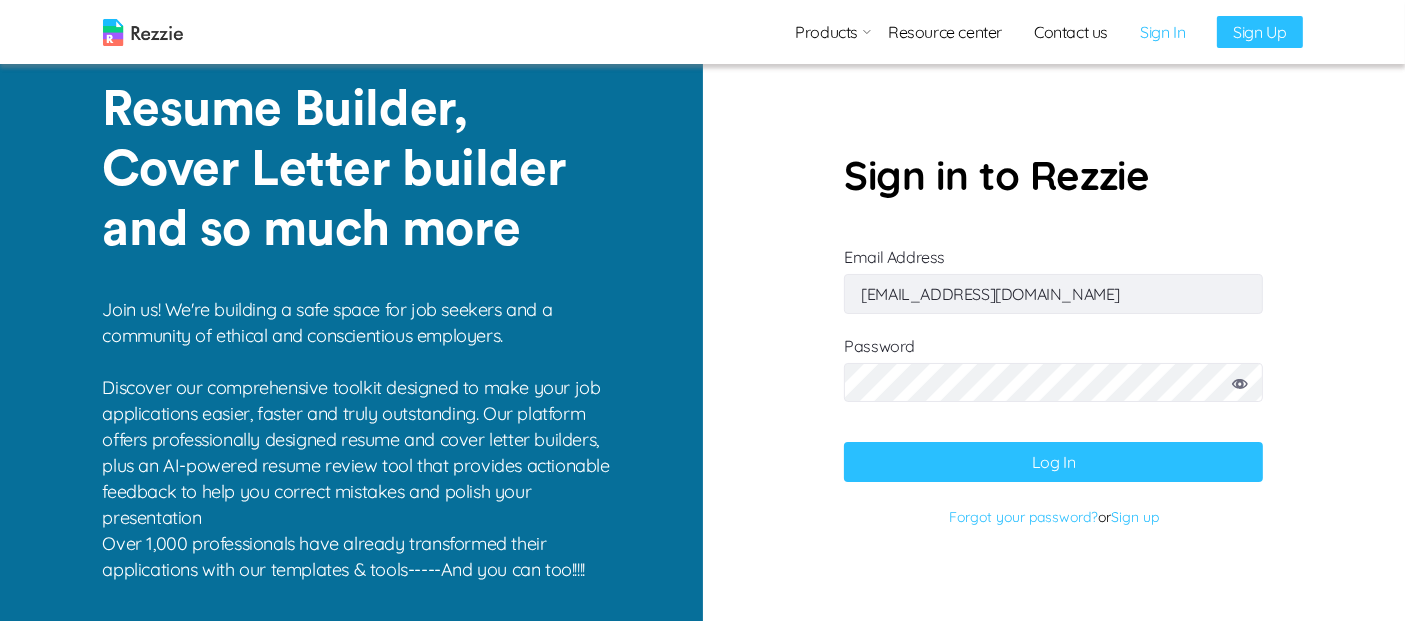 click on "Log In" at bounding box center [1053, 462] 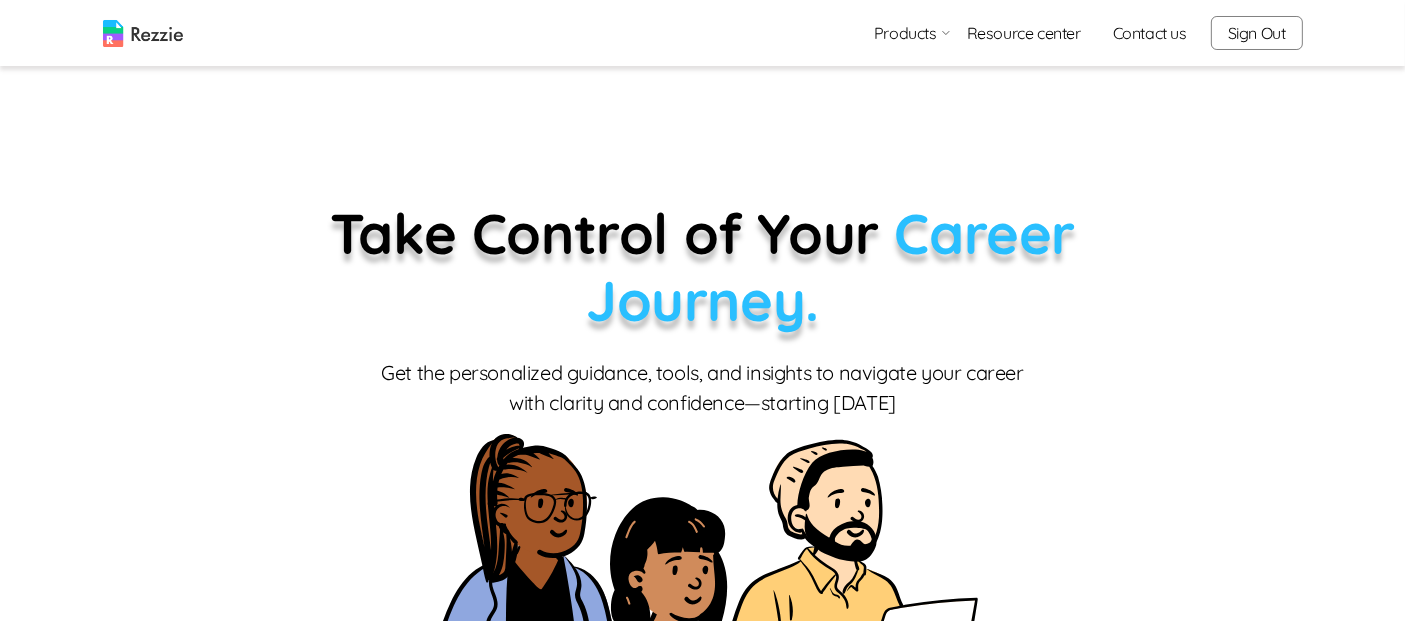 click on "Products Resume & Cover Letter Builder AI Resume Review   Resource center Contact us Sign Out" at bounding box center [1088, 33] 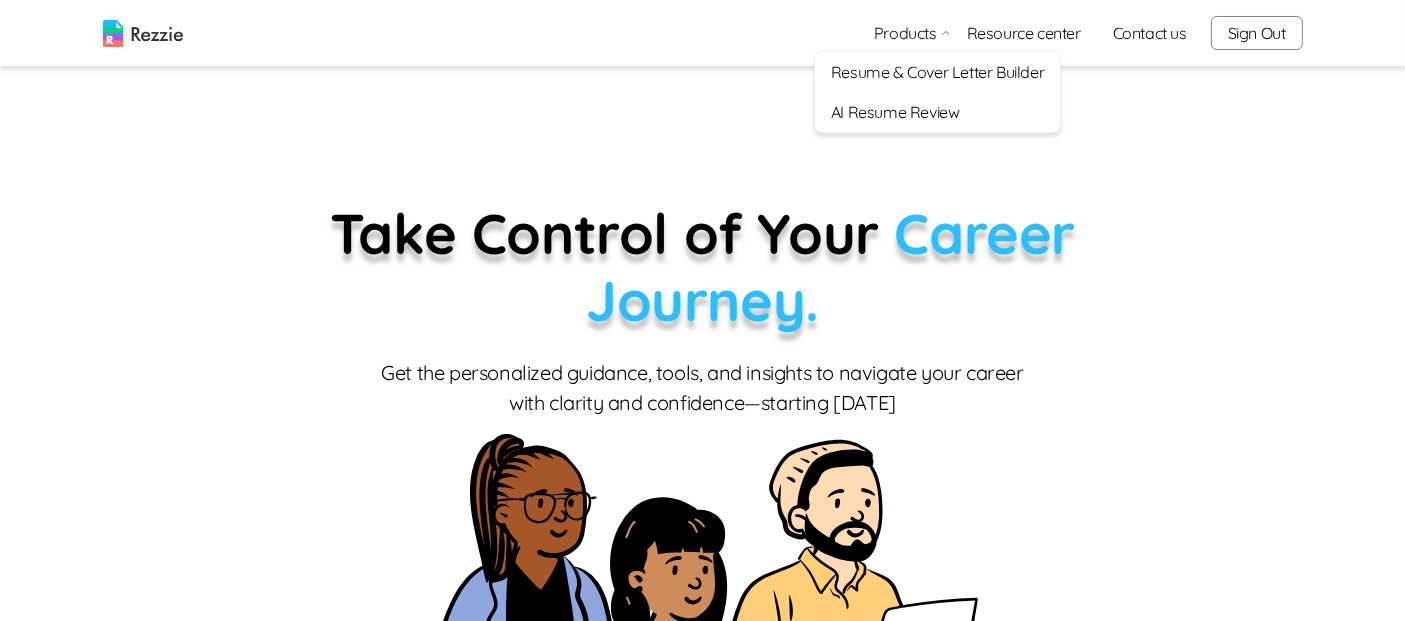 click on "AI Resume Review" at bounding box center (937, 112) 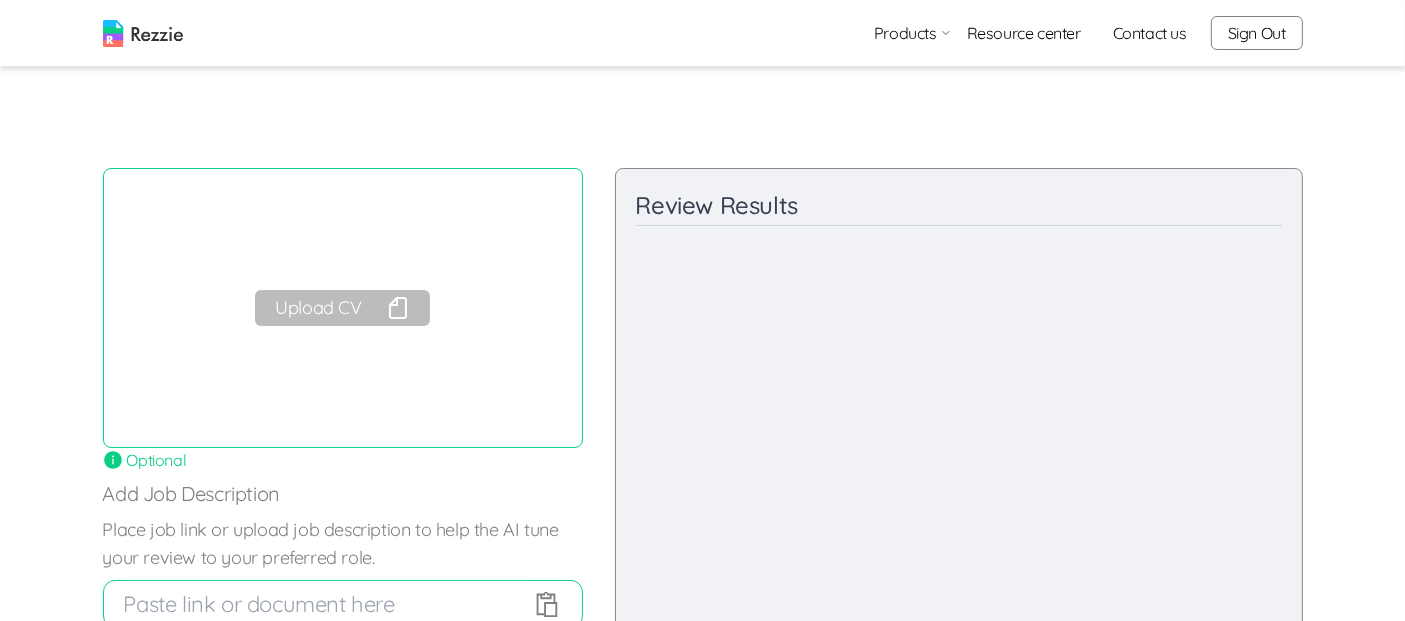 click on "Upload CV" at bounding box center [342, 308] 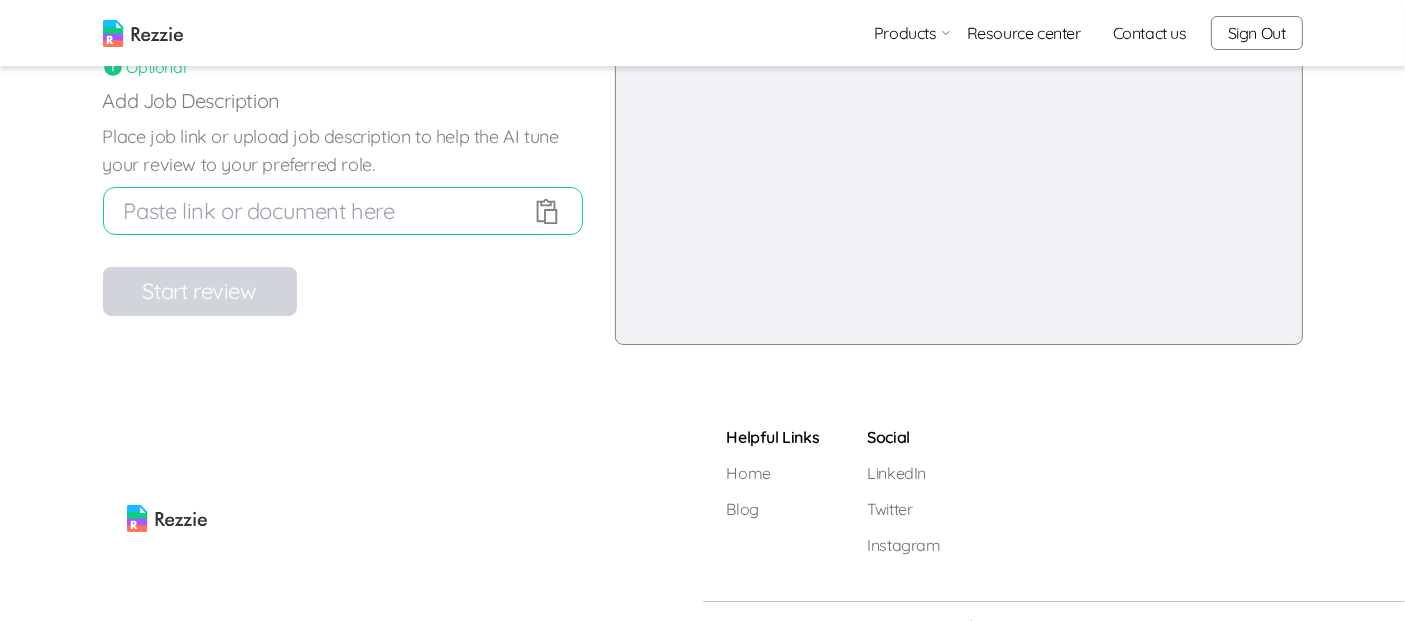 scroll, scrollTop: 0, scrollLeft: 0, axis: both 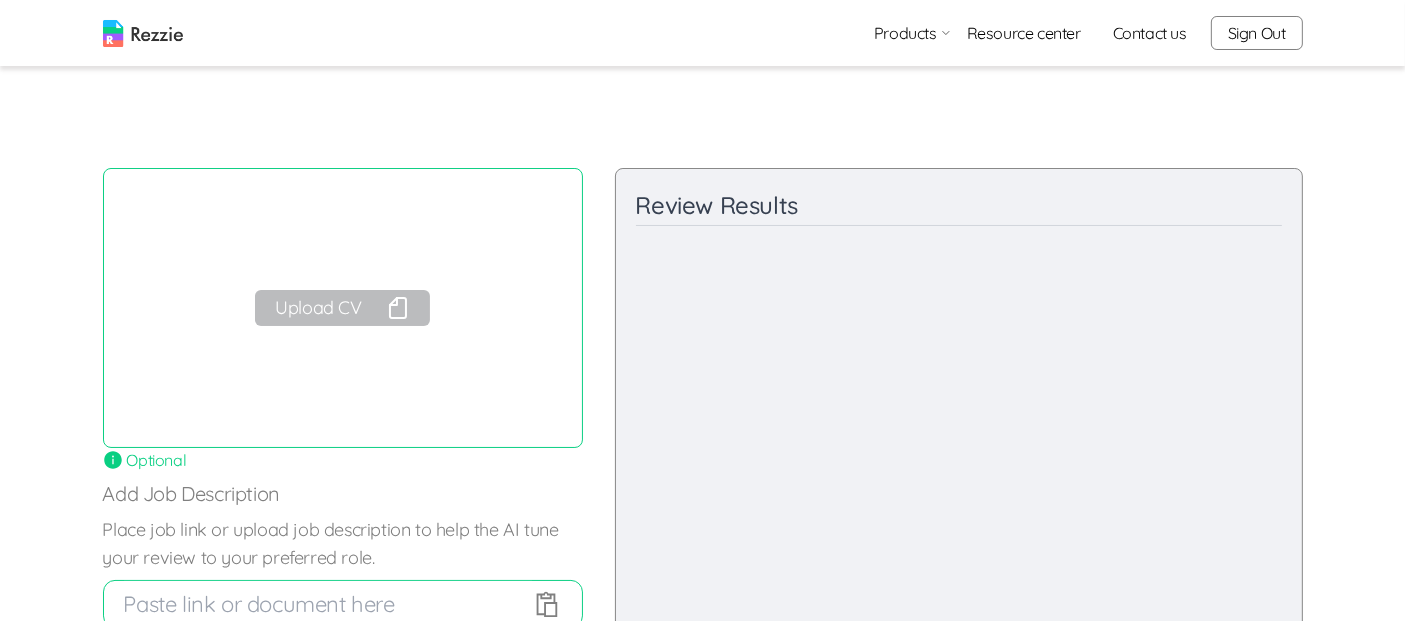 click on "Upload CV" at bounding box center (342, 308) 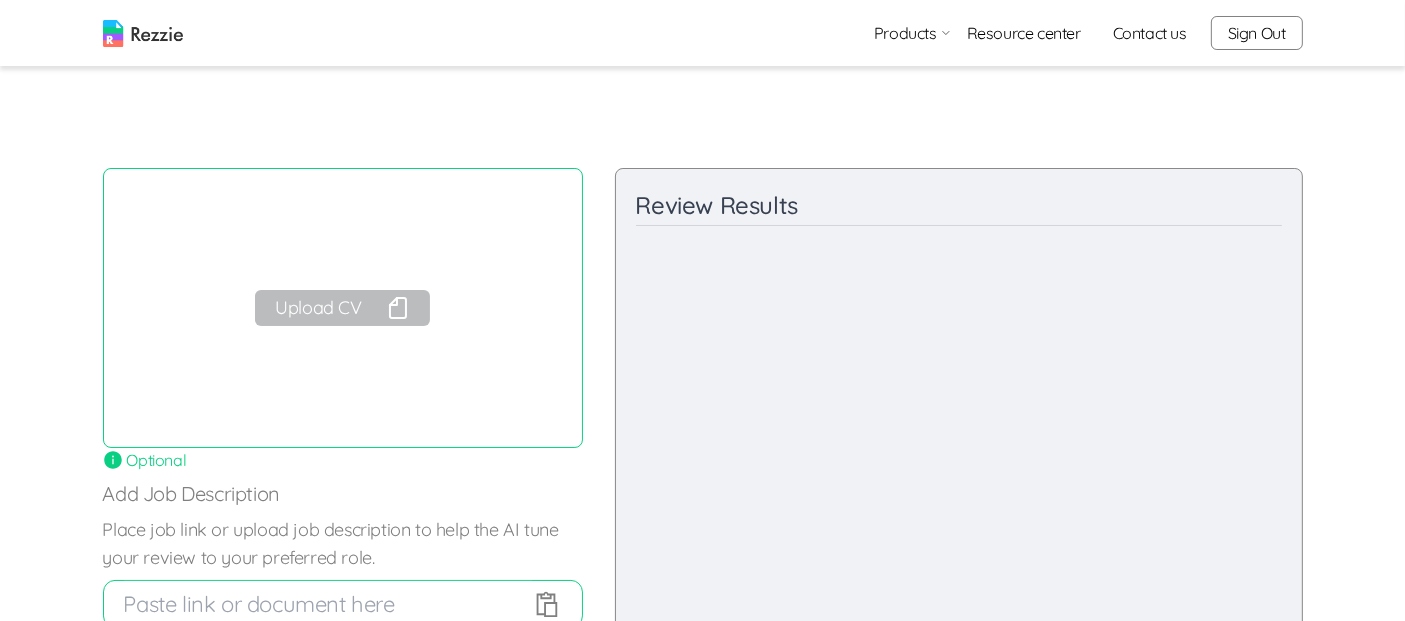 click on "Sign Out" at bounding box center [1257, 33] 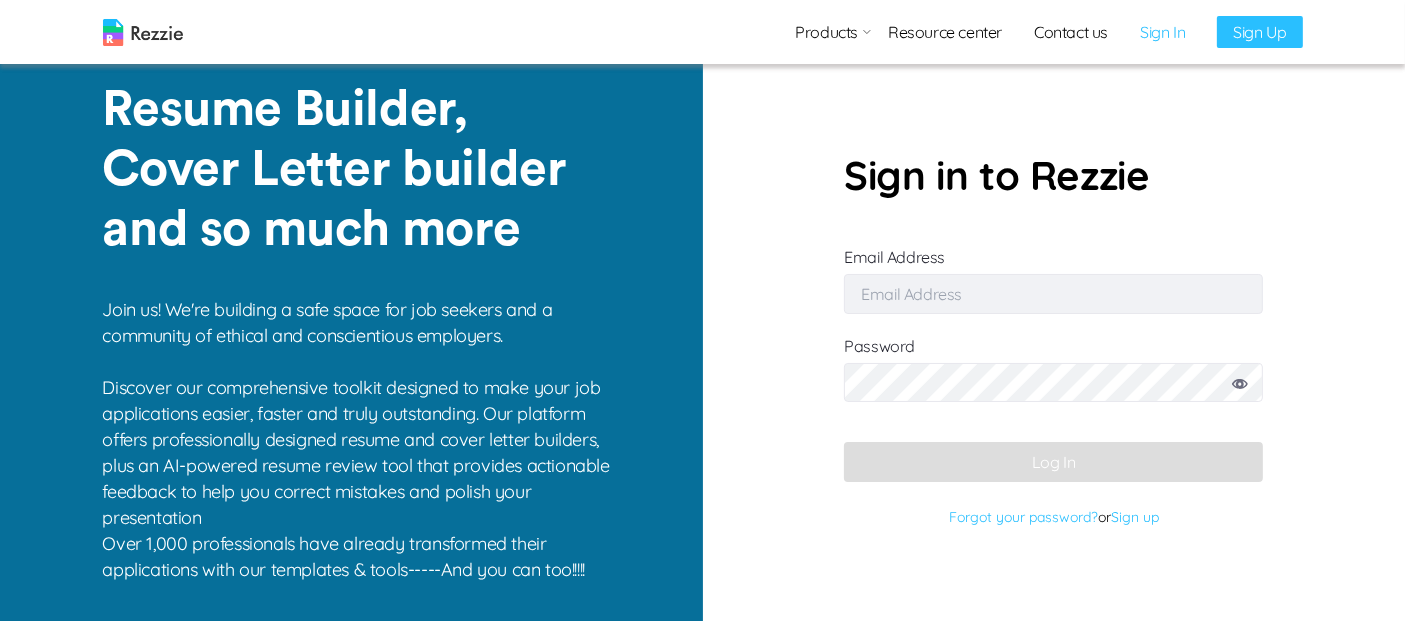 type on "vowotev915@gotemv.com" 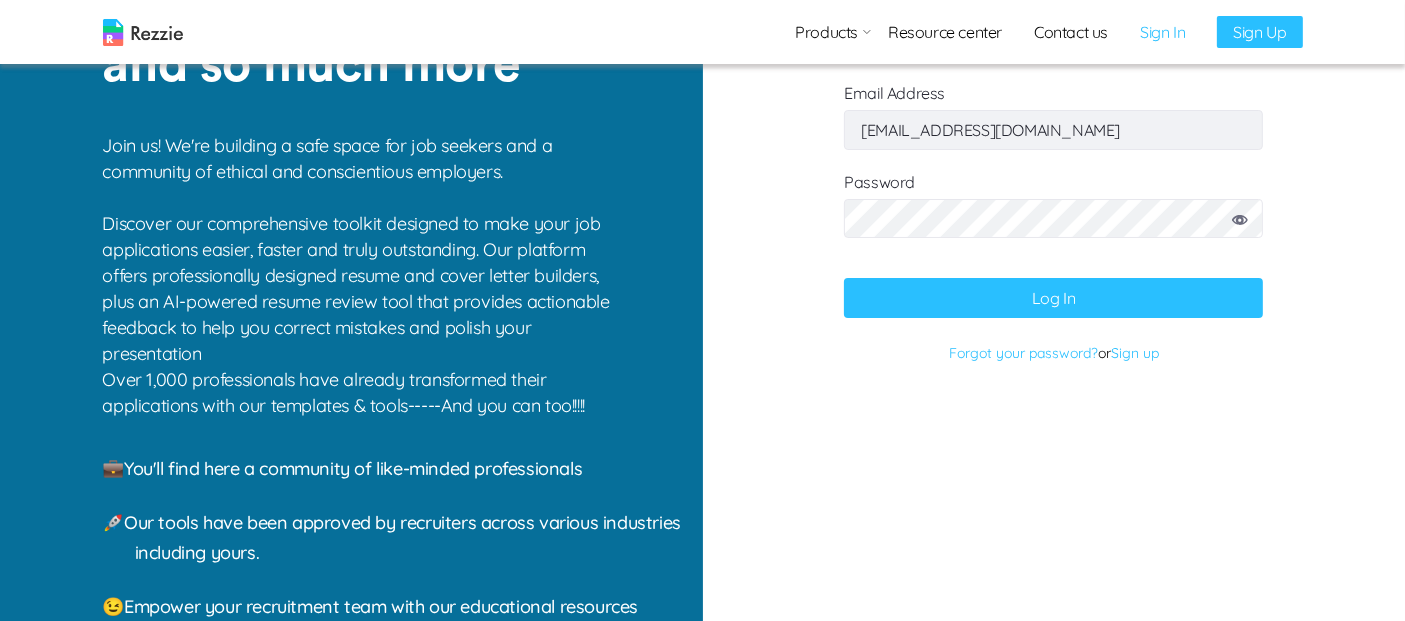 scroll, scrollTop: 0, scrollLeft: 0, axis: both 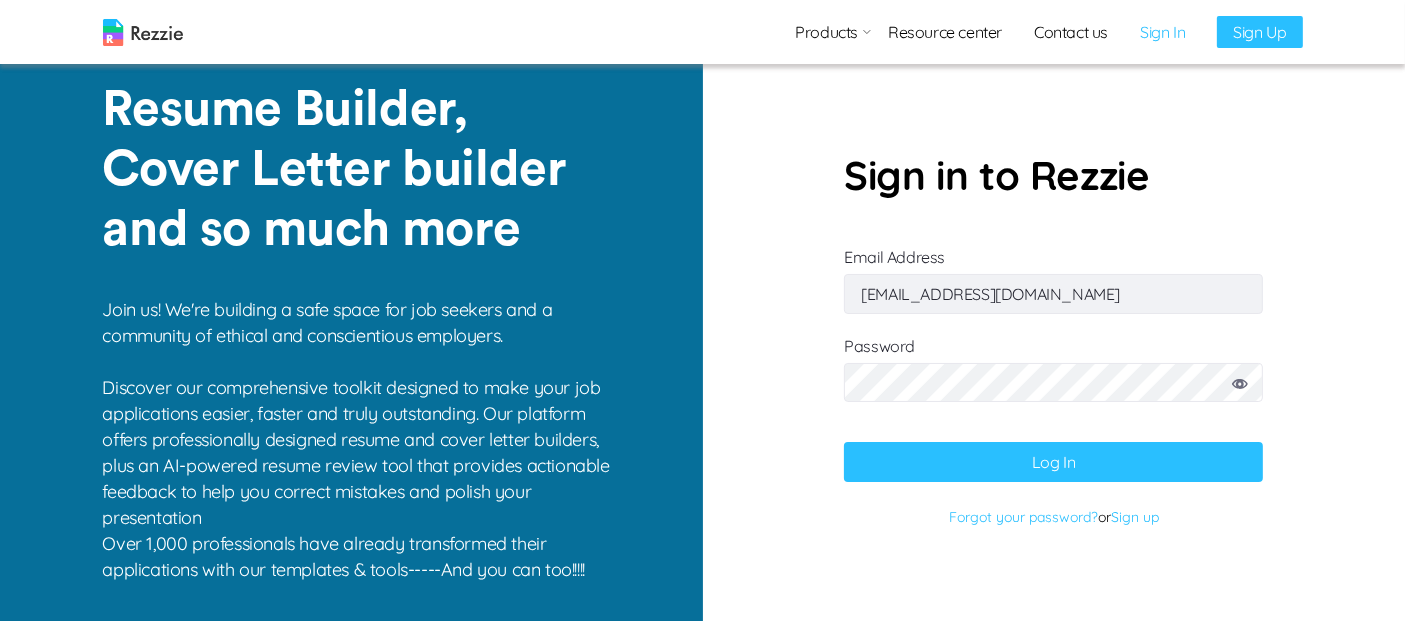 click on "Log In" at bounding box center (1053, 462) 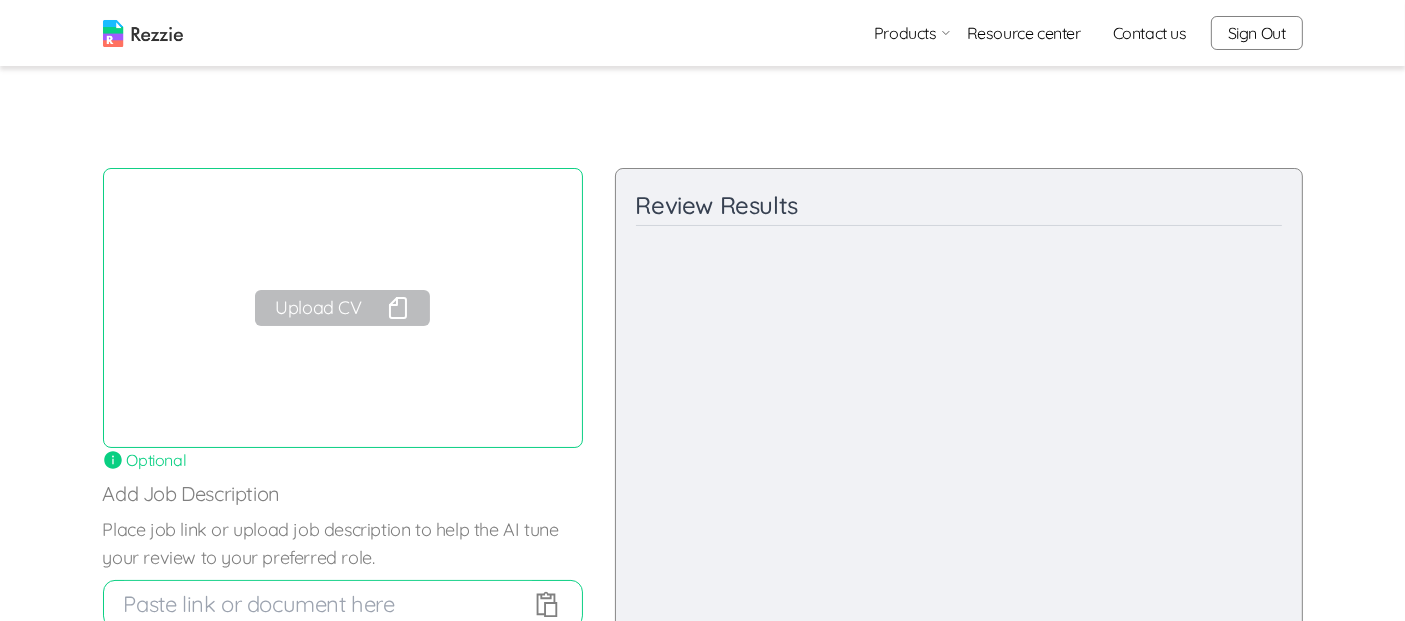 click on "Products Resume & Cover Letter Builder AI Resume Review   Resource center Contact us Sign Out" at bounding box center [702, 33] 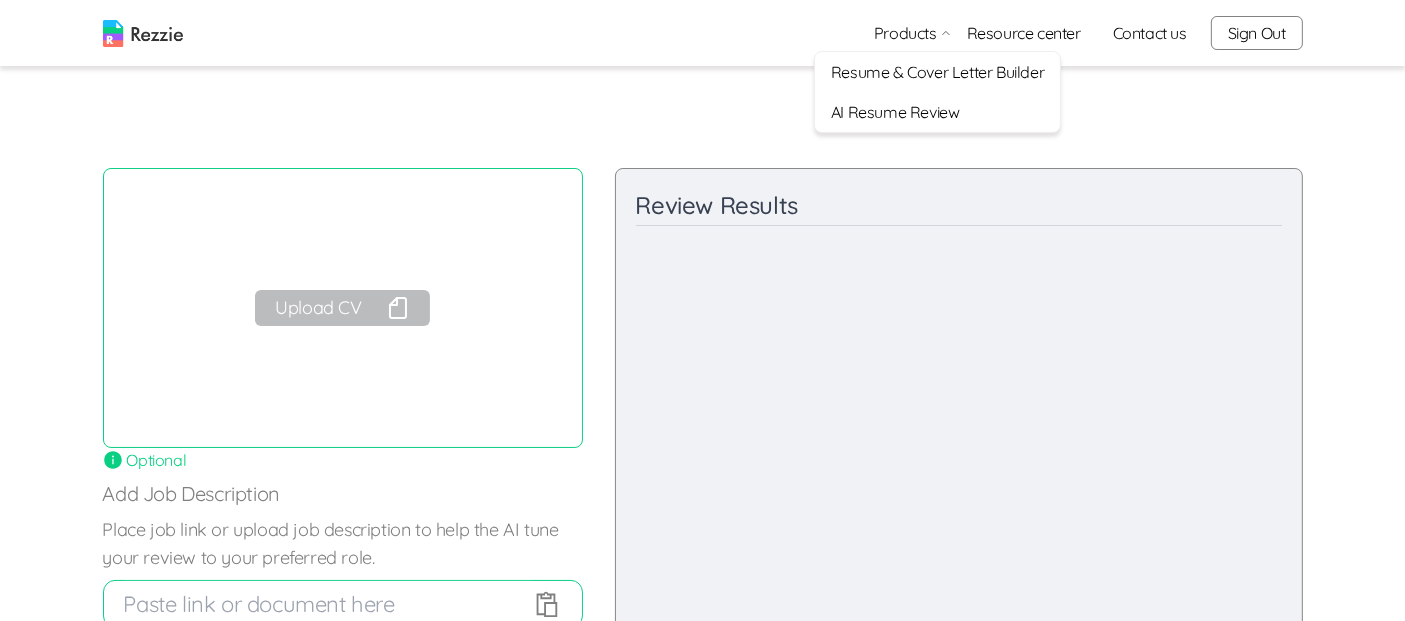 click on "Products" at bounding box center (912, 33) 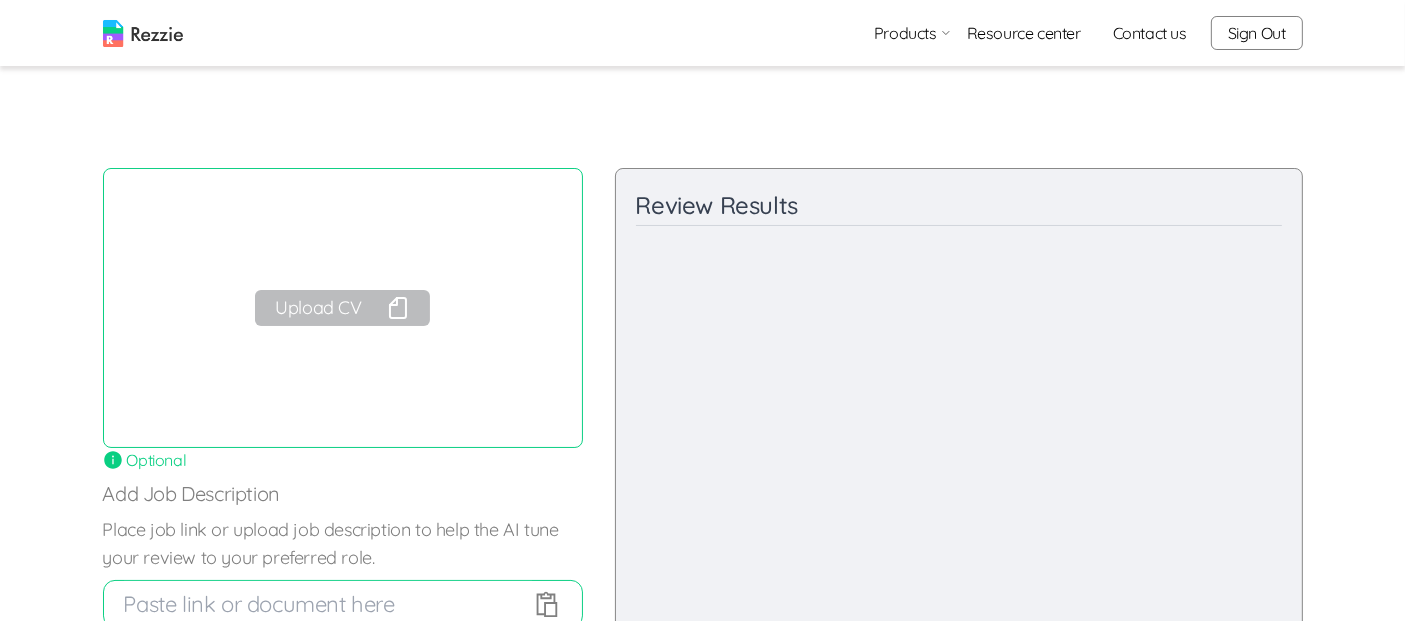 click on "Sign Out" at bounding box center [1257, 33] 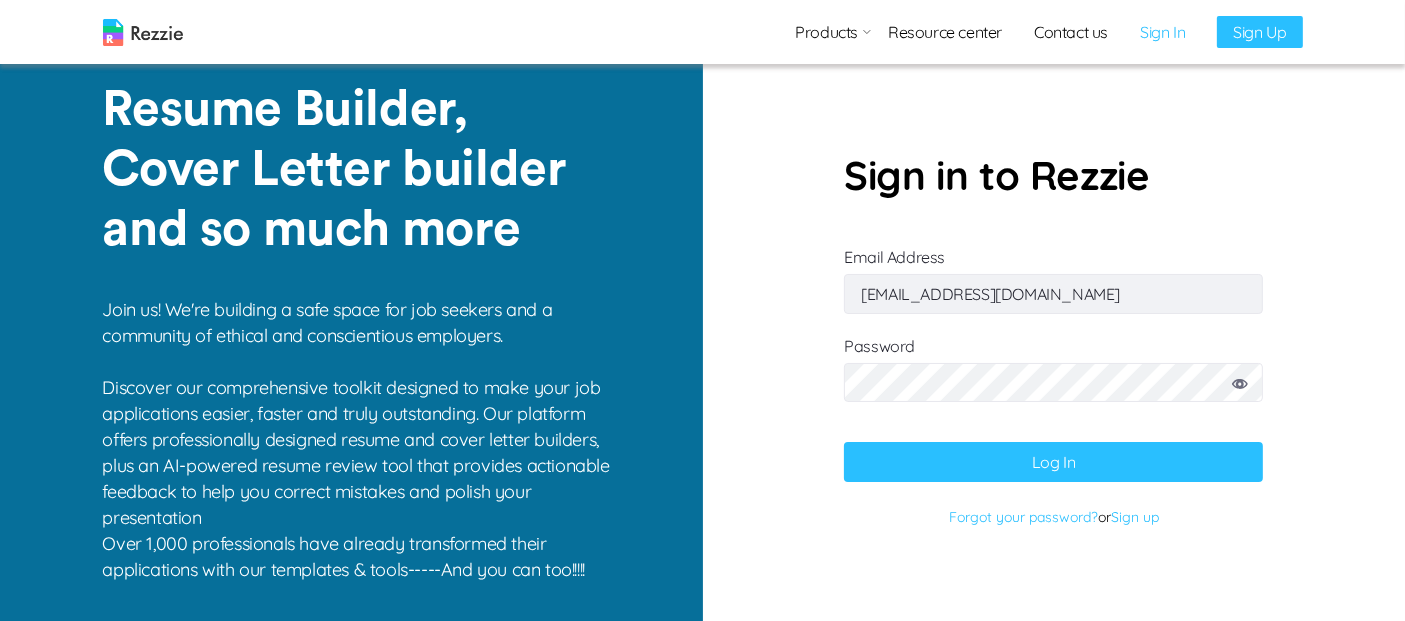 click on "vowotev915@gotemv.com" at bounding box center [1053, 294] 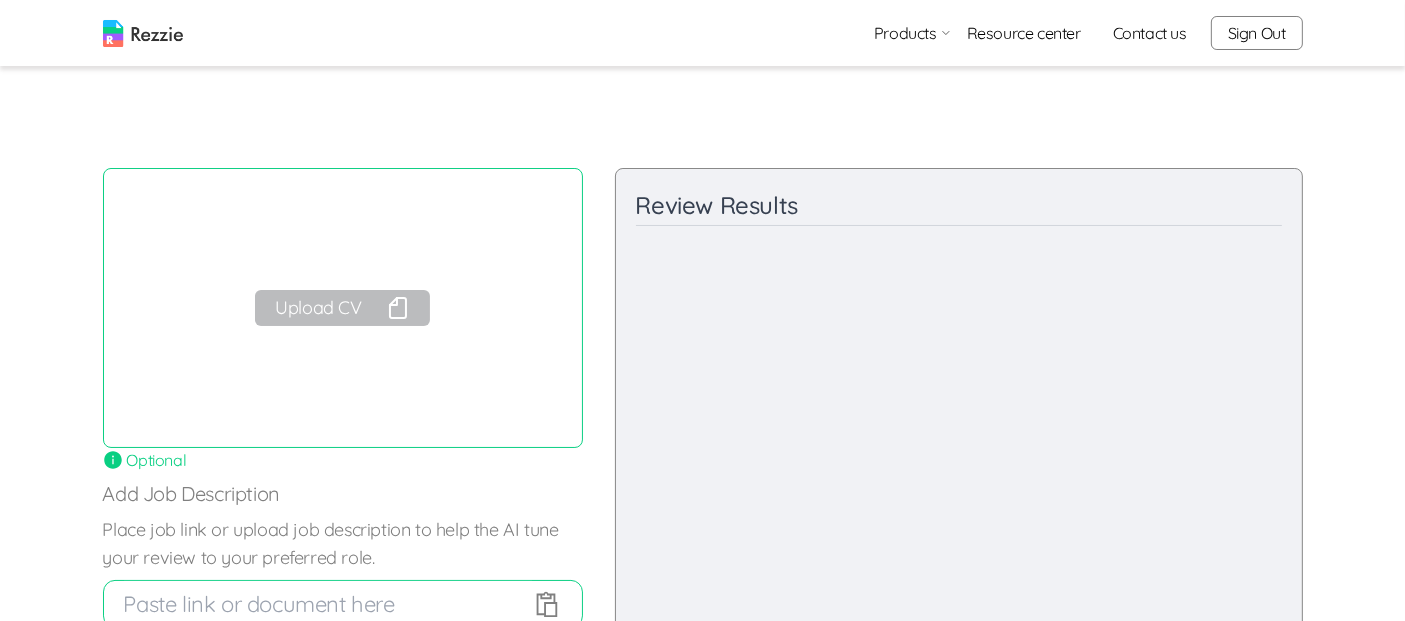 click on "Upload CV" at bounding box center (342, 308) 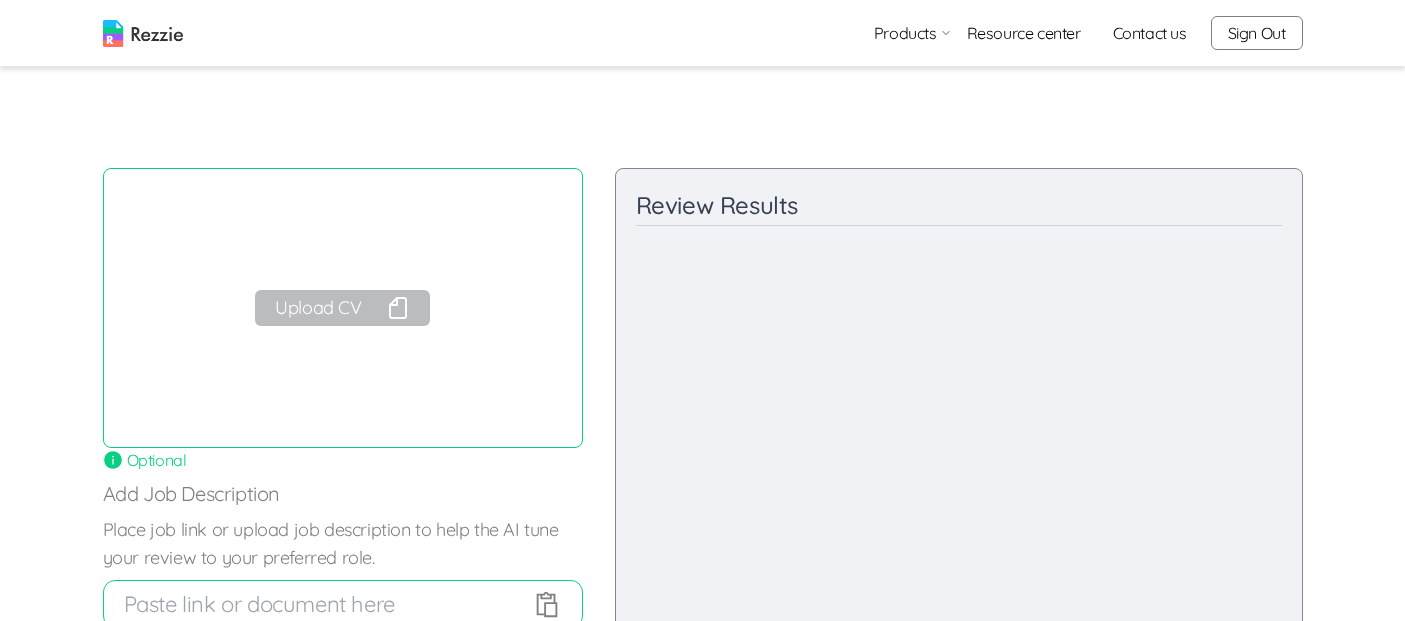scroll, scrollTop: 0, scrollLeft: 0, axis: both 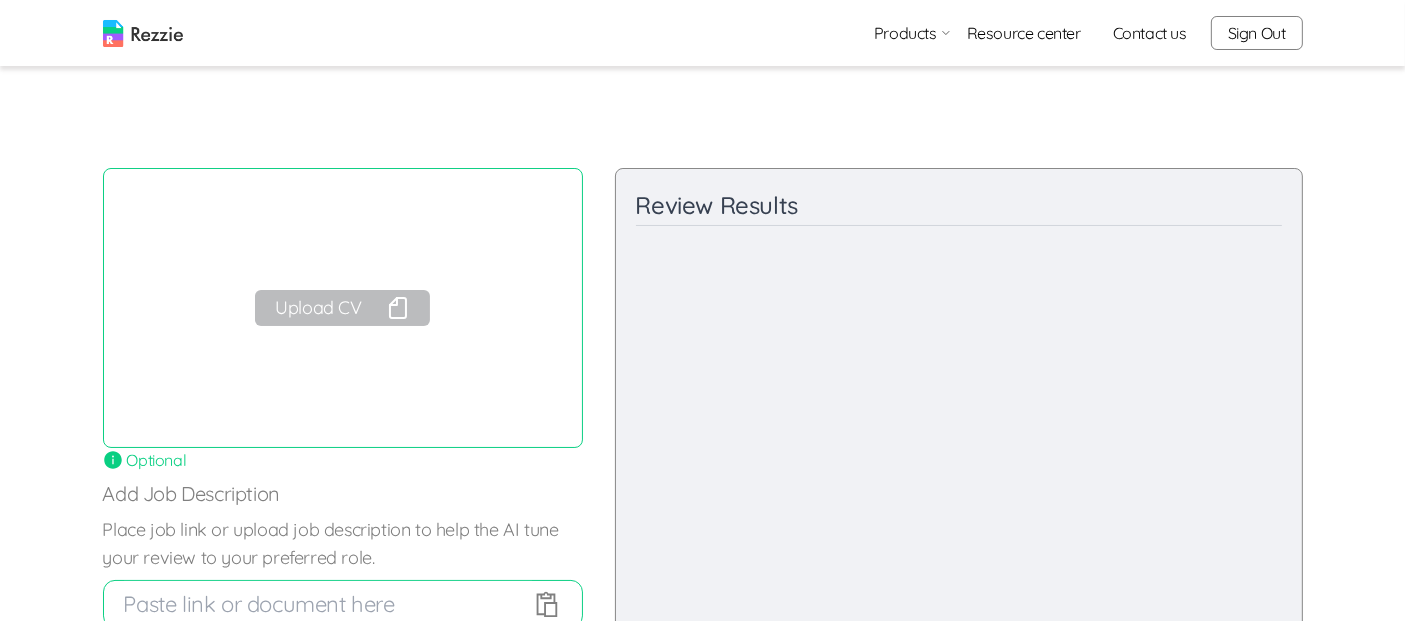 click on "Upload CV" at bounding box center [342, 308] 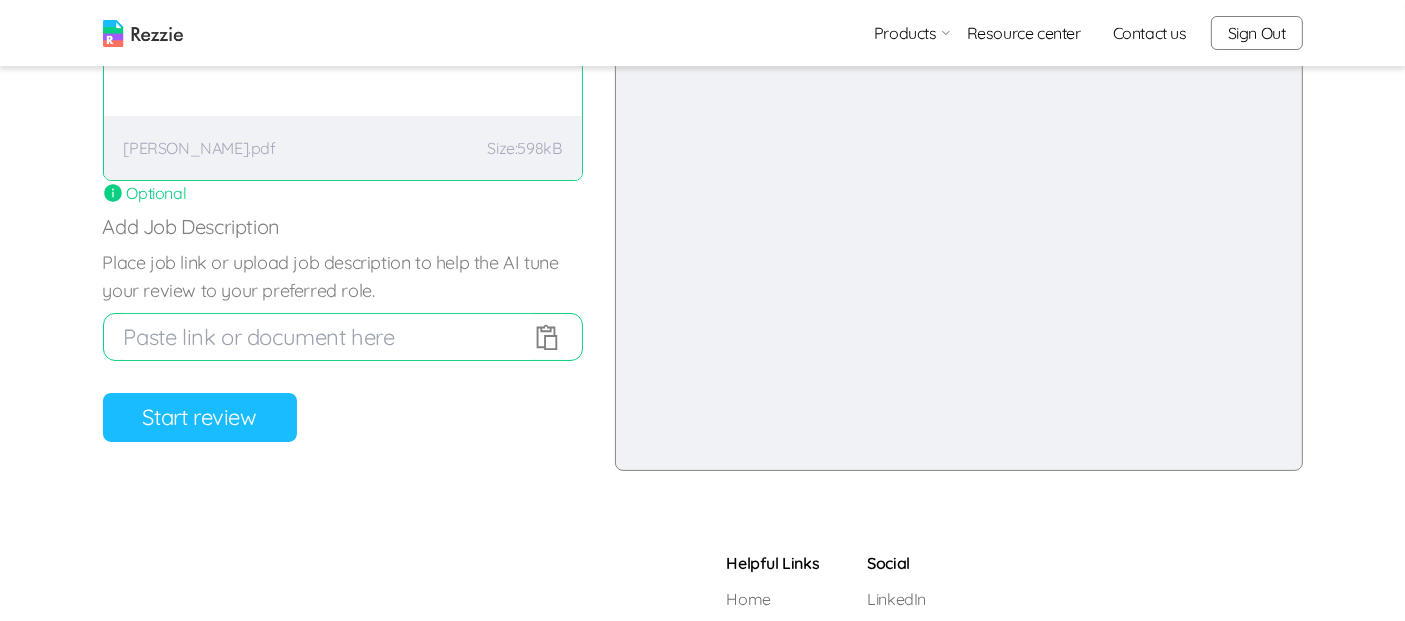 scroll, scrollTop: 269, scrollLeft: 0, axis: vertical 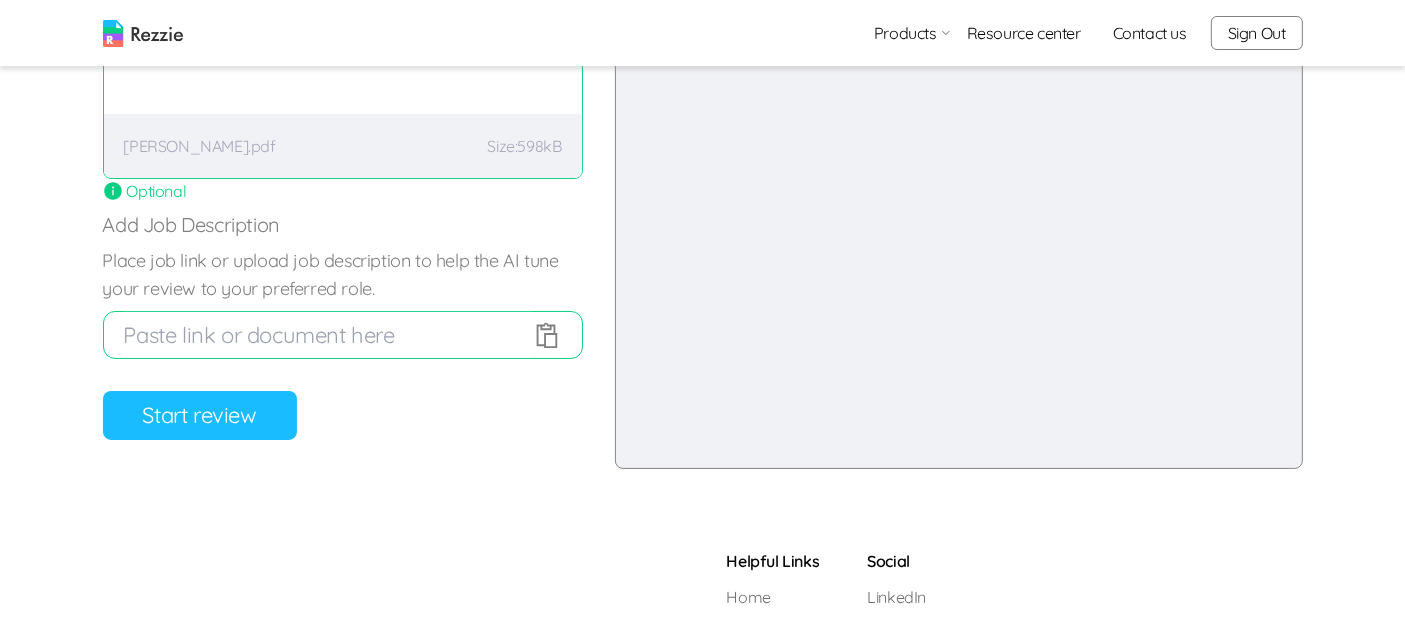 click on "Start review" at bounding box center [200, 415] 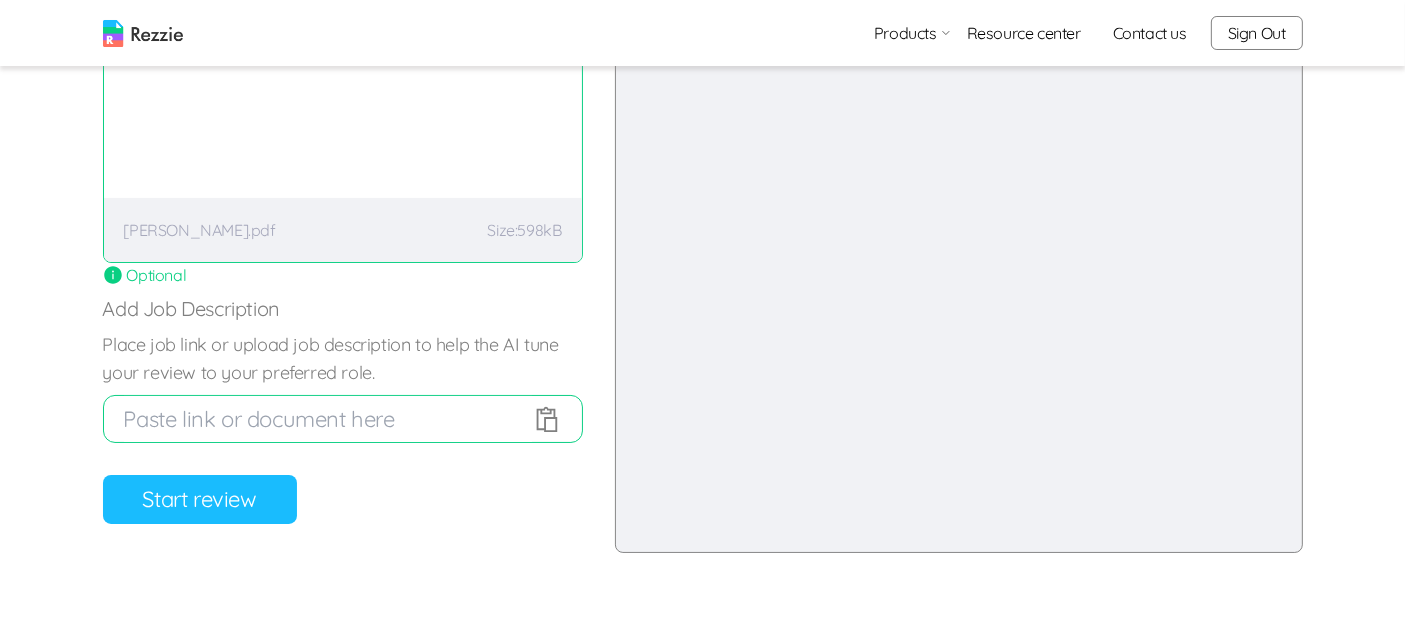 scroll, scrollTop: 0, scrollLeft: 0, axis: both 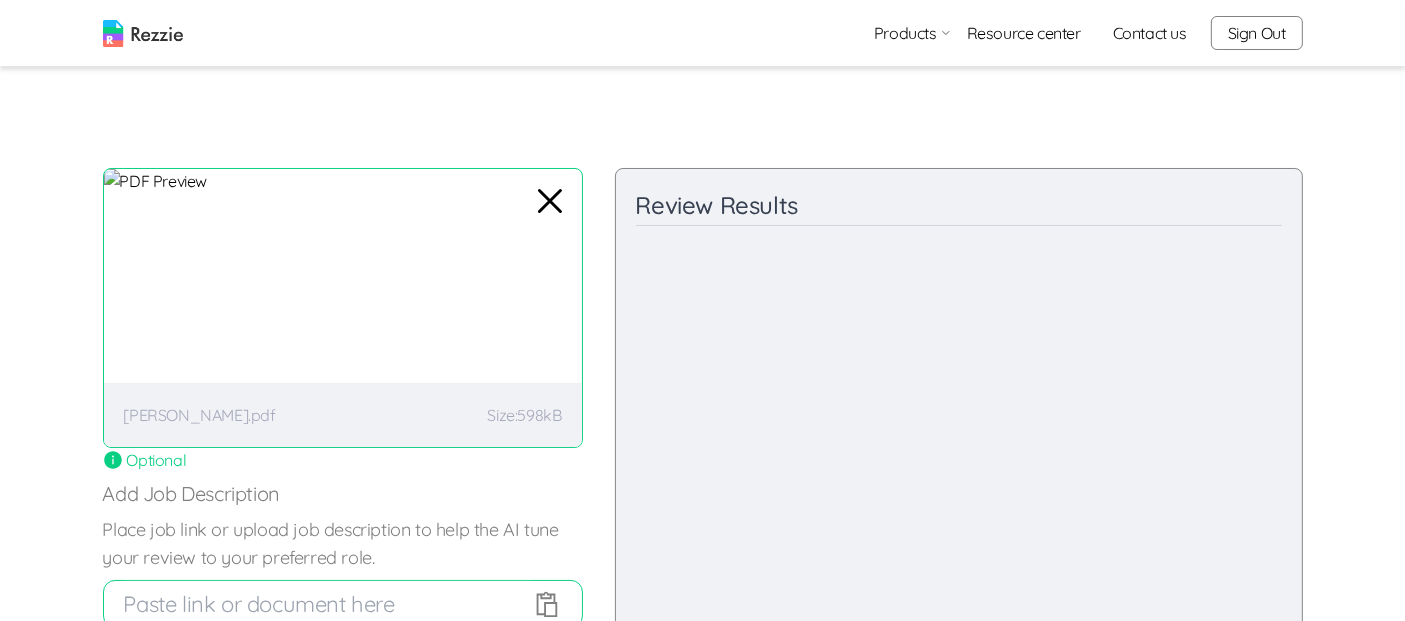 click on "Sign Out" at bounding box center [1257, 33] 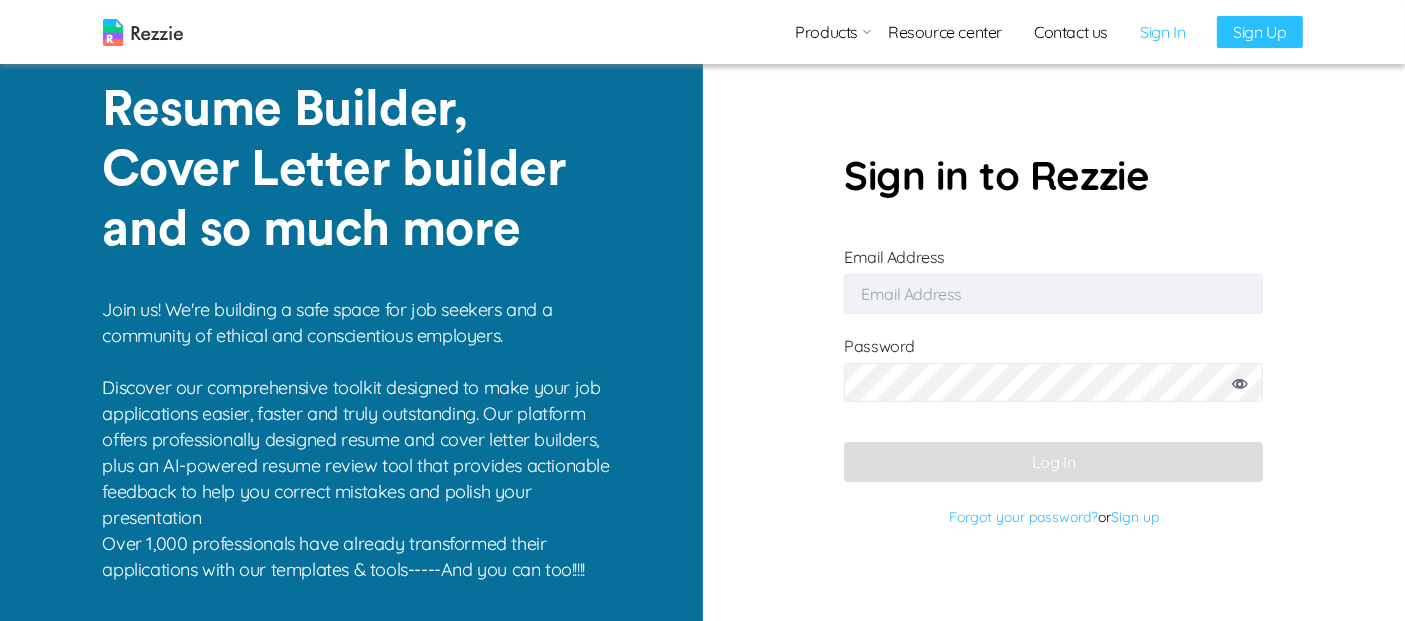 type on "[EMAIL_ADDRESS][DOMAIN_NAME]" 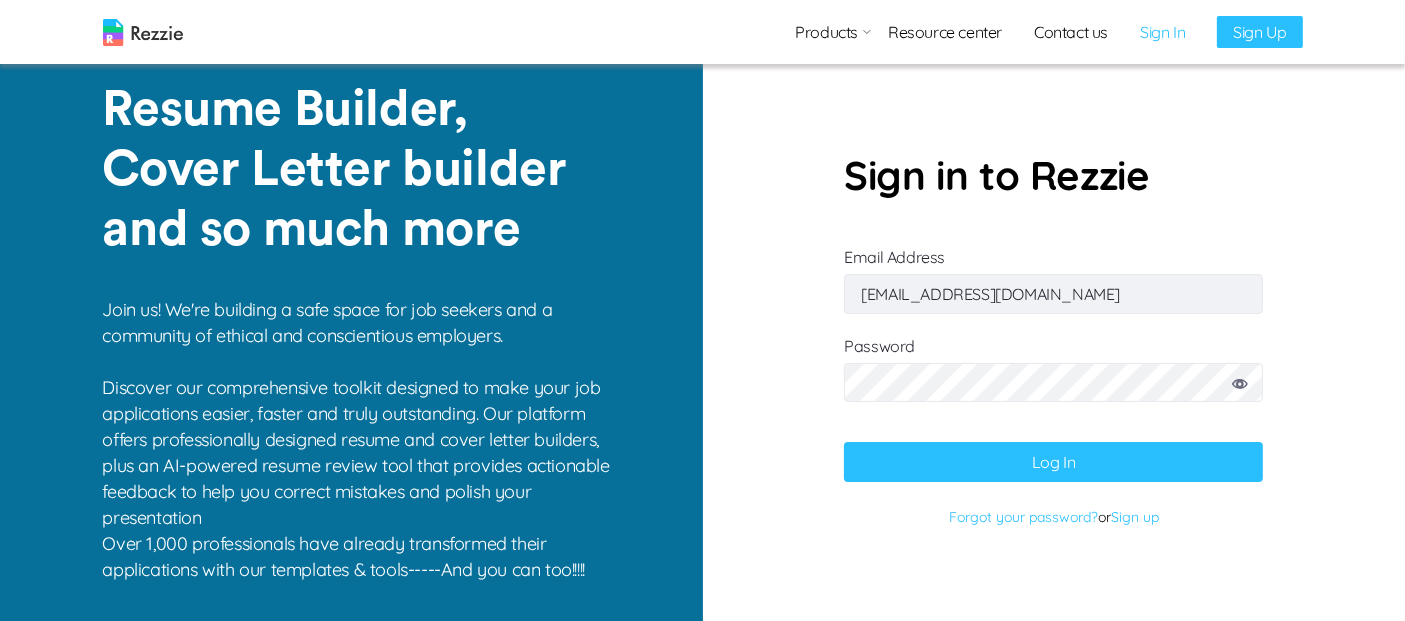 click on "Log In" at bounding box center [1053, 462] 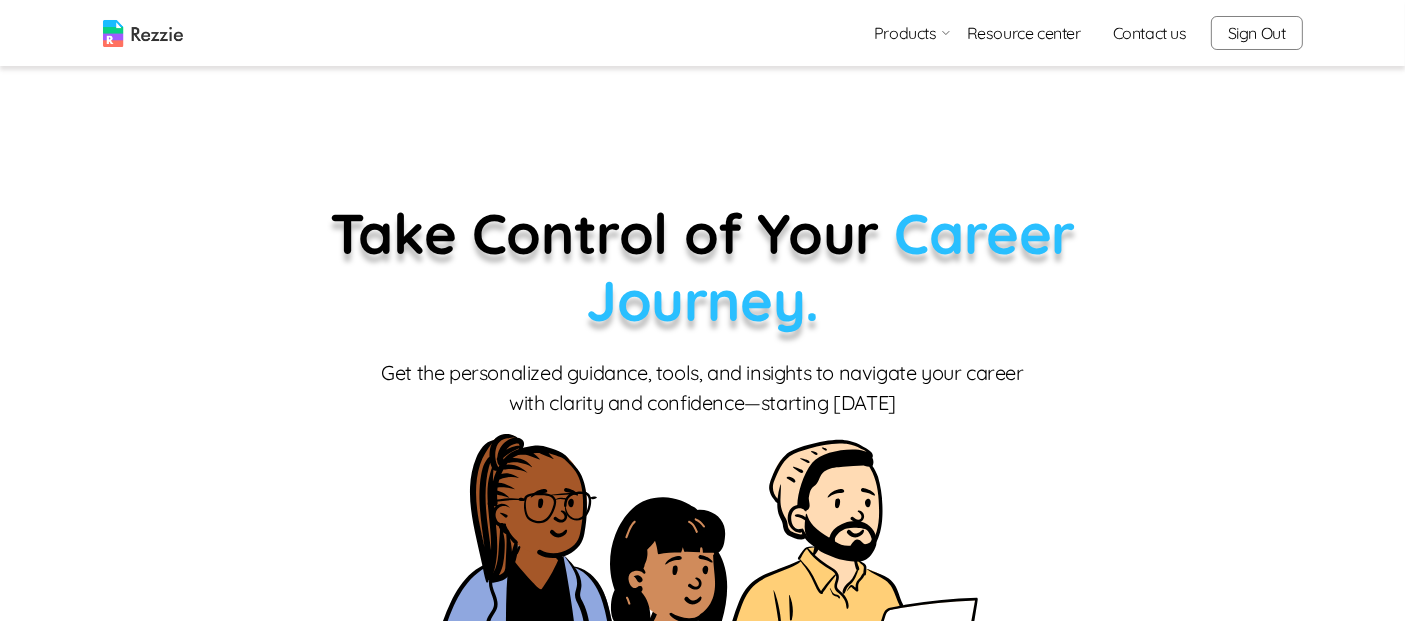 click on "Products" at bounding box center [912, 33] 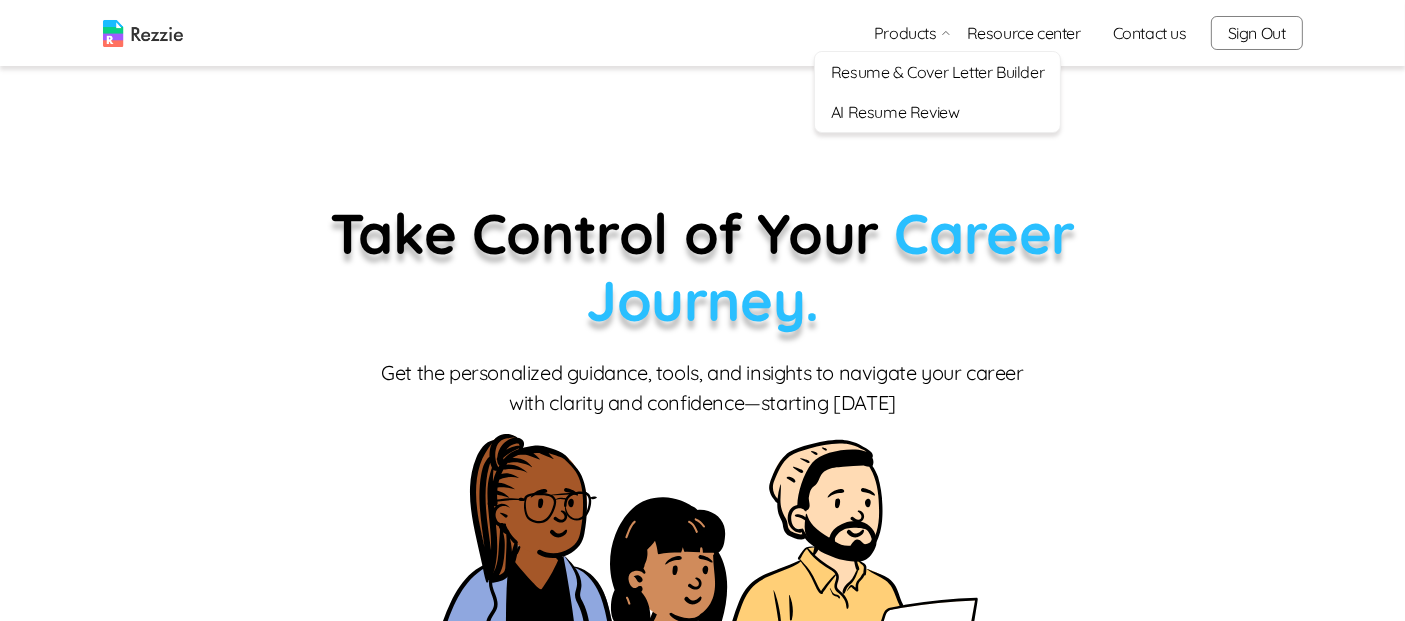 click on "AI Resume Review" at bounding box center (937, 112) 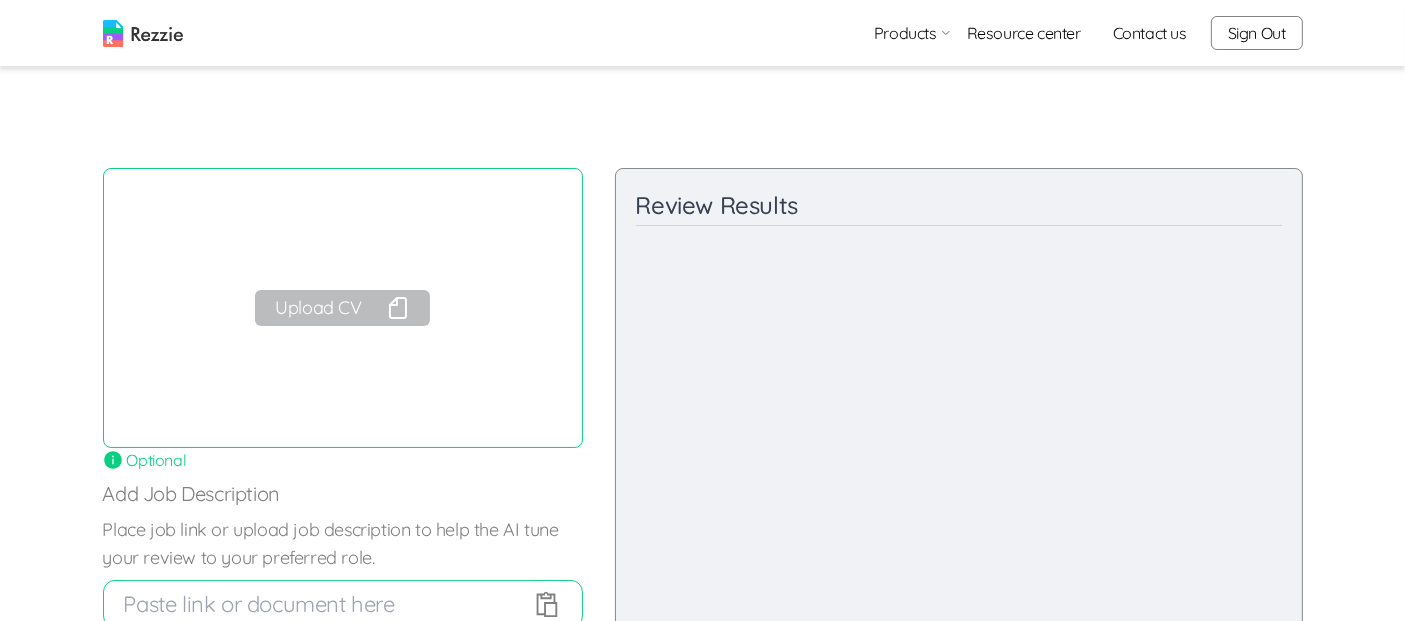 click on "Upload CV" at bounding box center [342, 308] 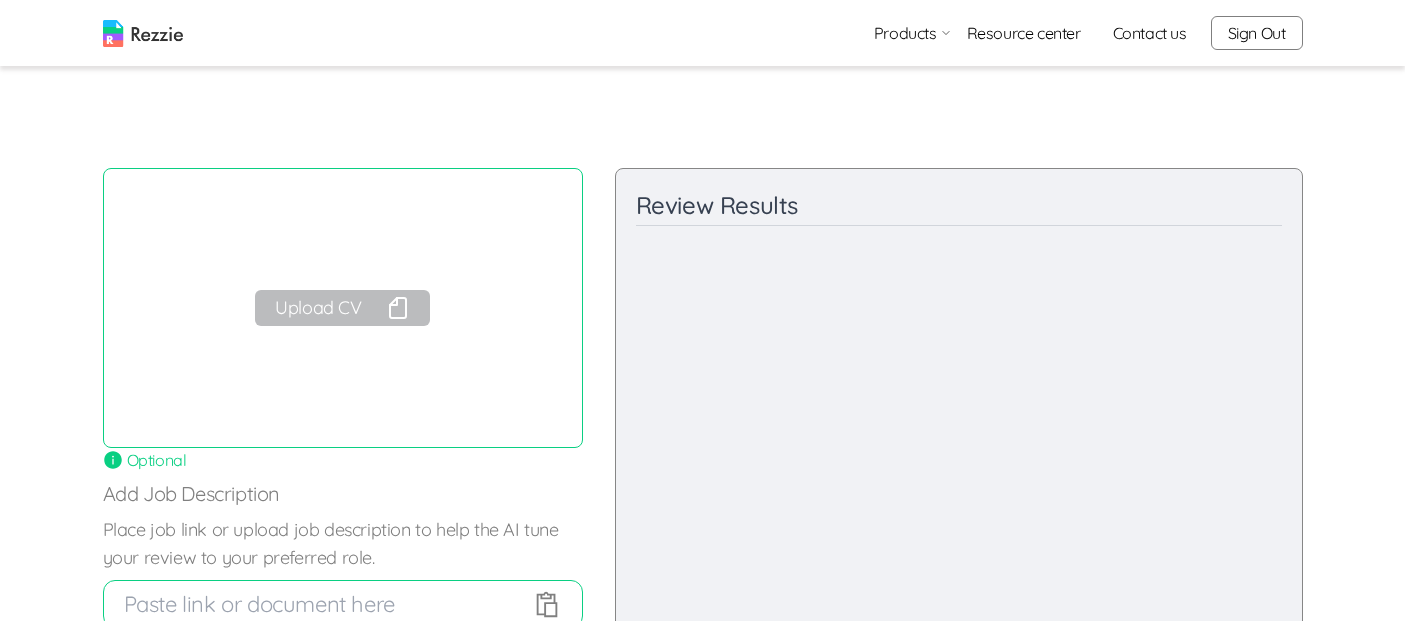 scroll, scrollTop: 0, scrollLeft: 0, axis: both 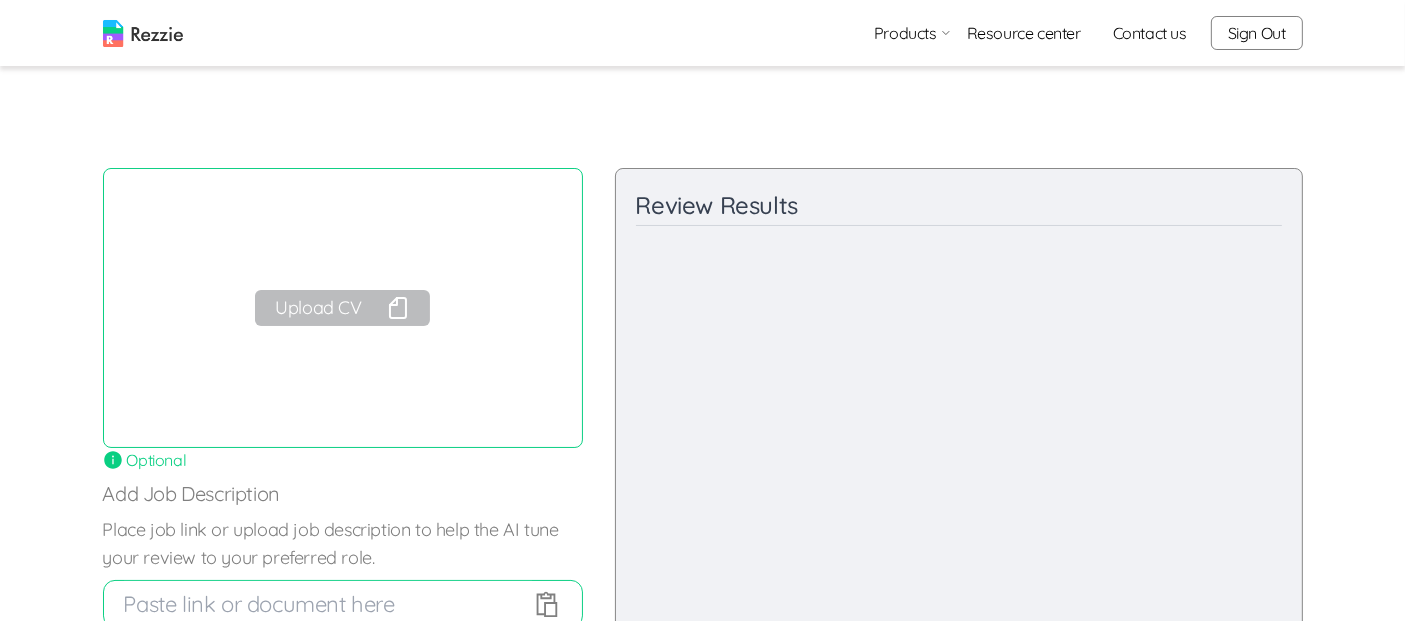 click on "Sign Out" at bounding box center (1257, 33) 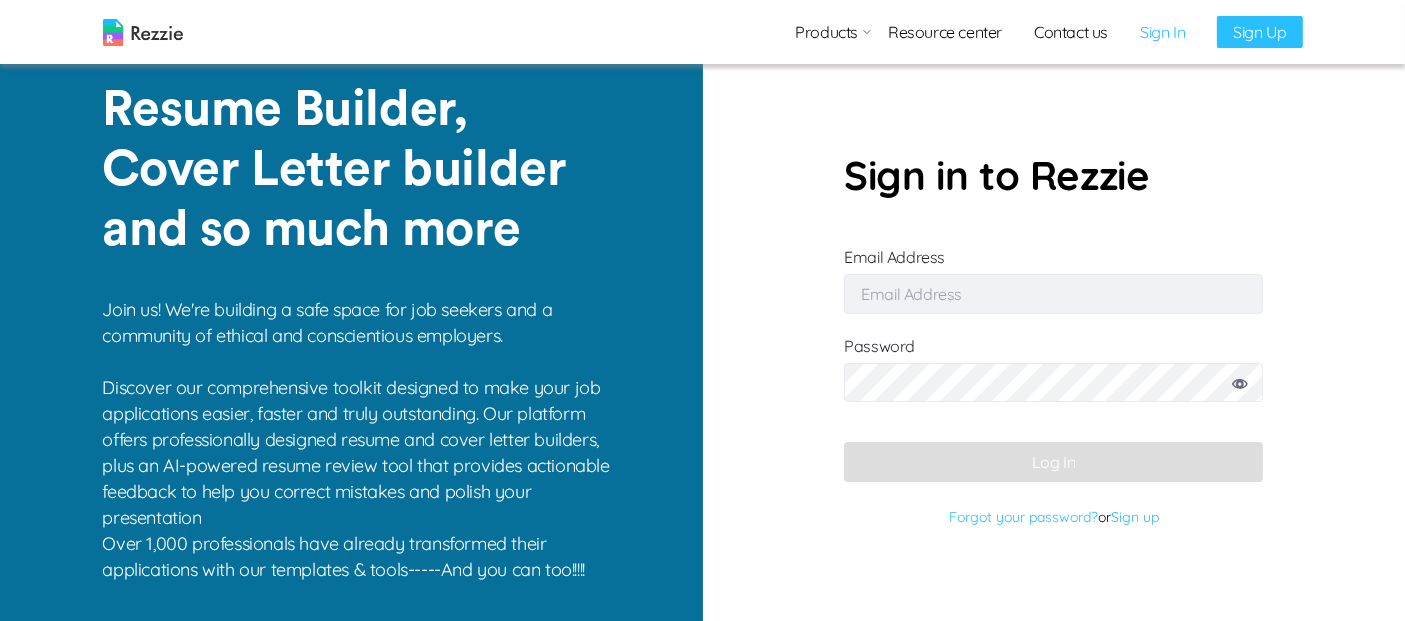 type on "[EMAIL_ADDRESS][DOMAIN_NAME]" 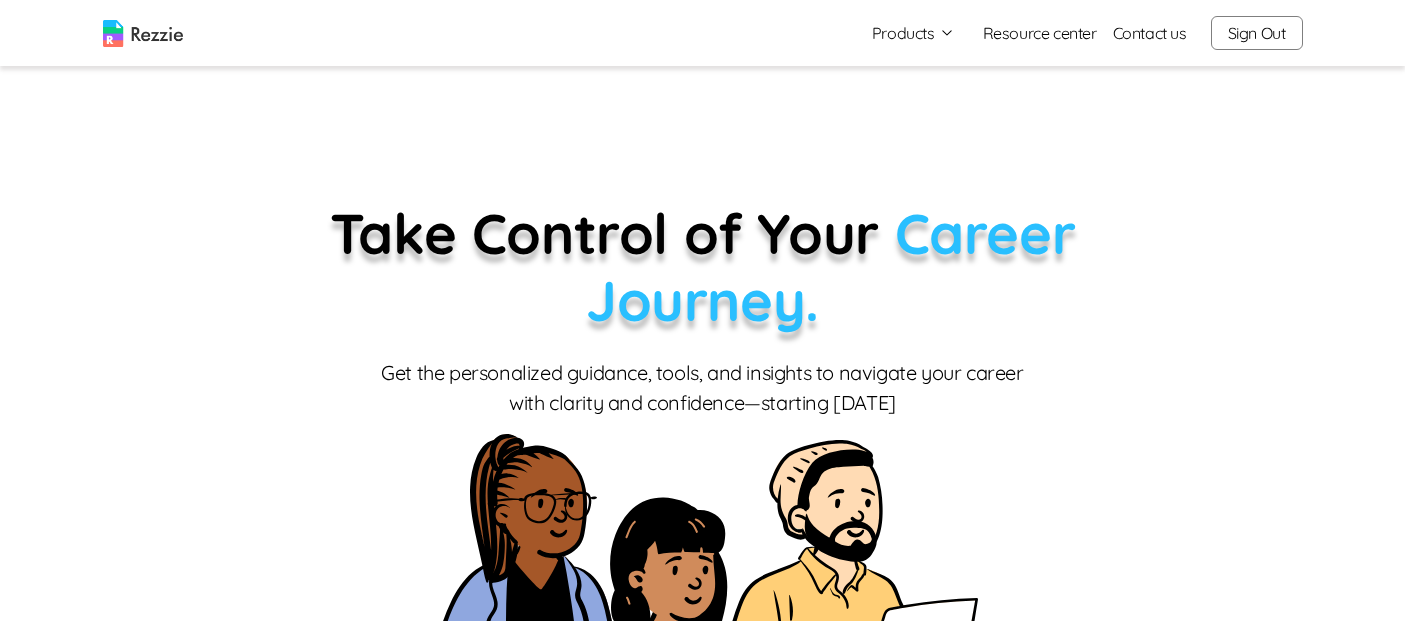 scroll, scrollTop: 0, scrollLeft: 0, axis: both 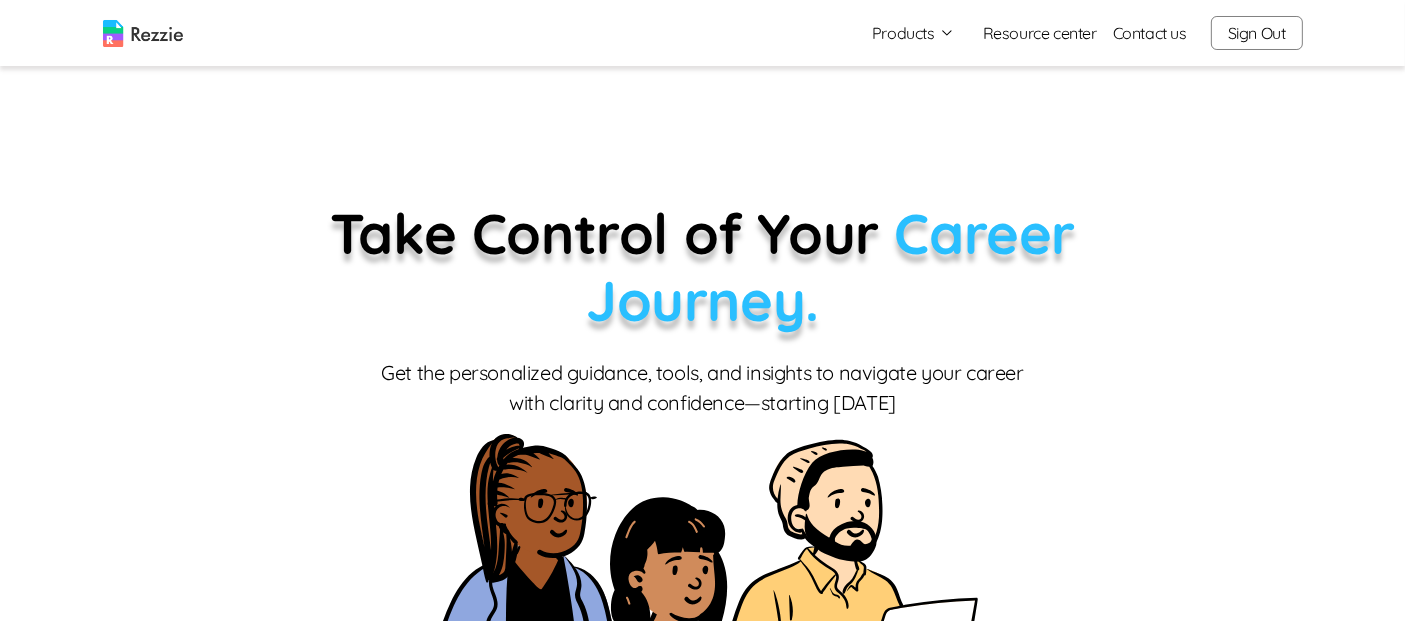 click on "Sign Out" at bounding box center (1257, 33) 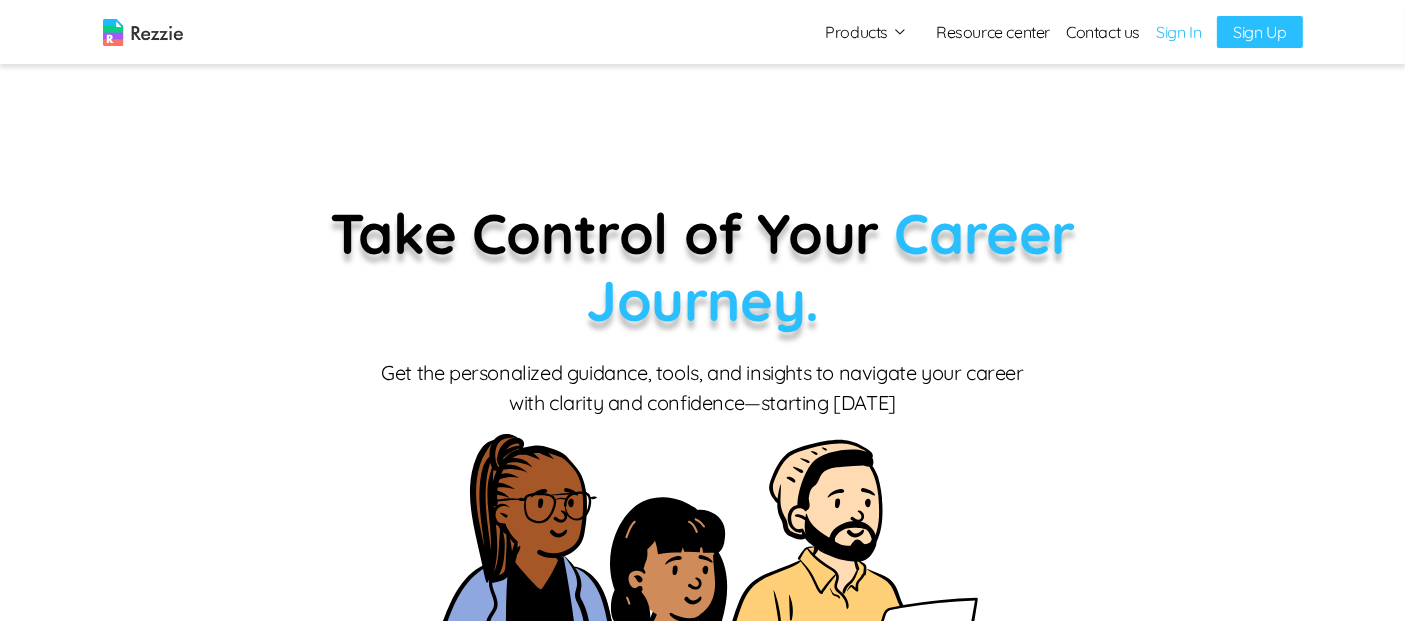 click on "Sign In" at bounding box center [1178, 32] 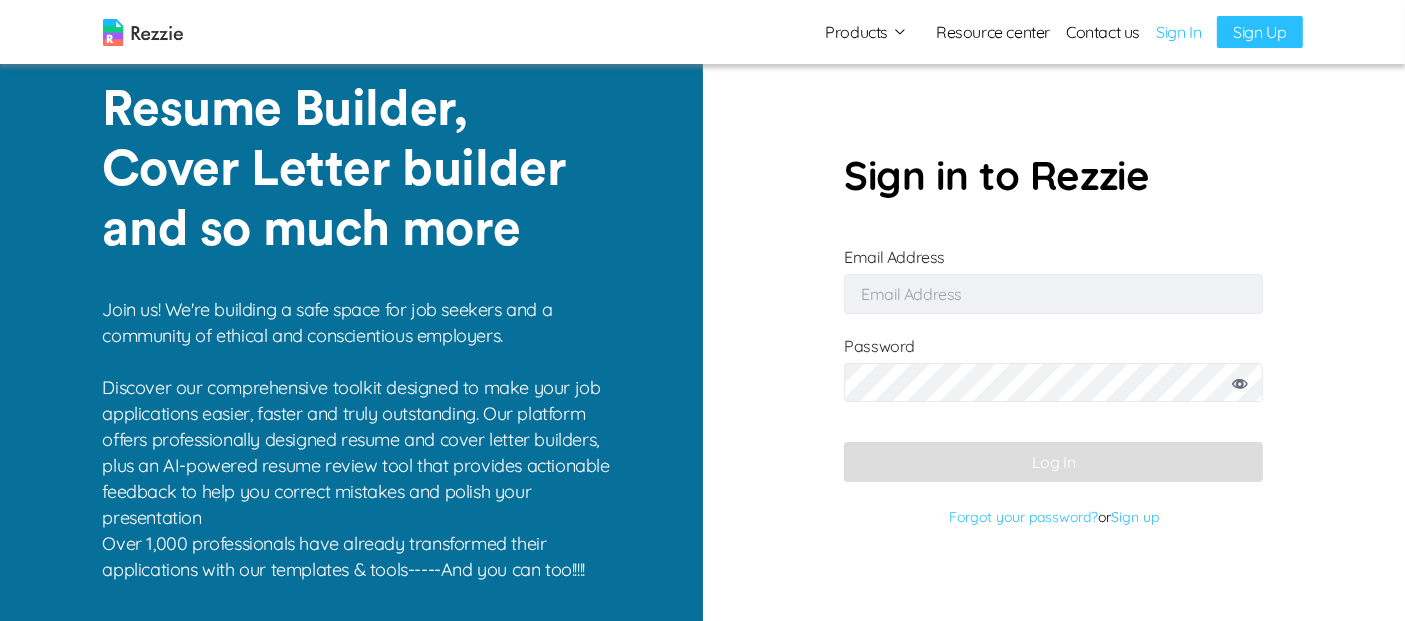 type on "[EMAIL_ADDRESS][DOMAIN_NAME]" 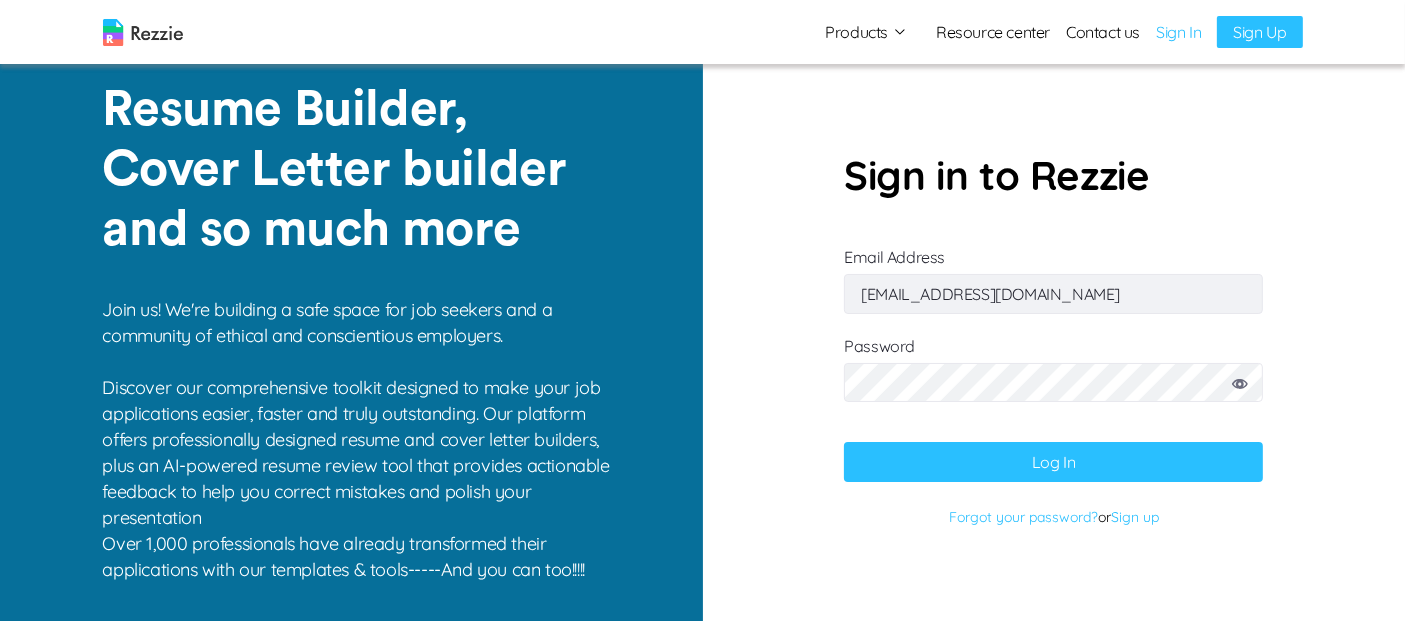 click on "[EMAIL_ADDRESS][DOMAIN_NAME]" at bounding box center (1053, 294) 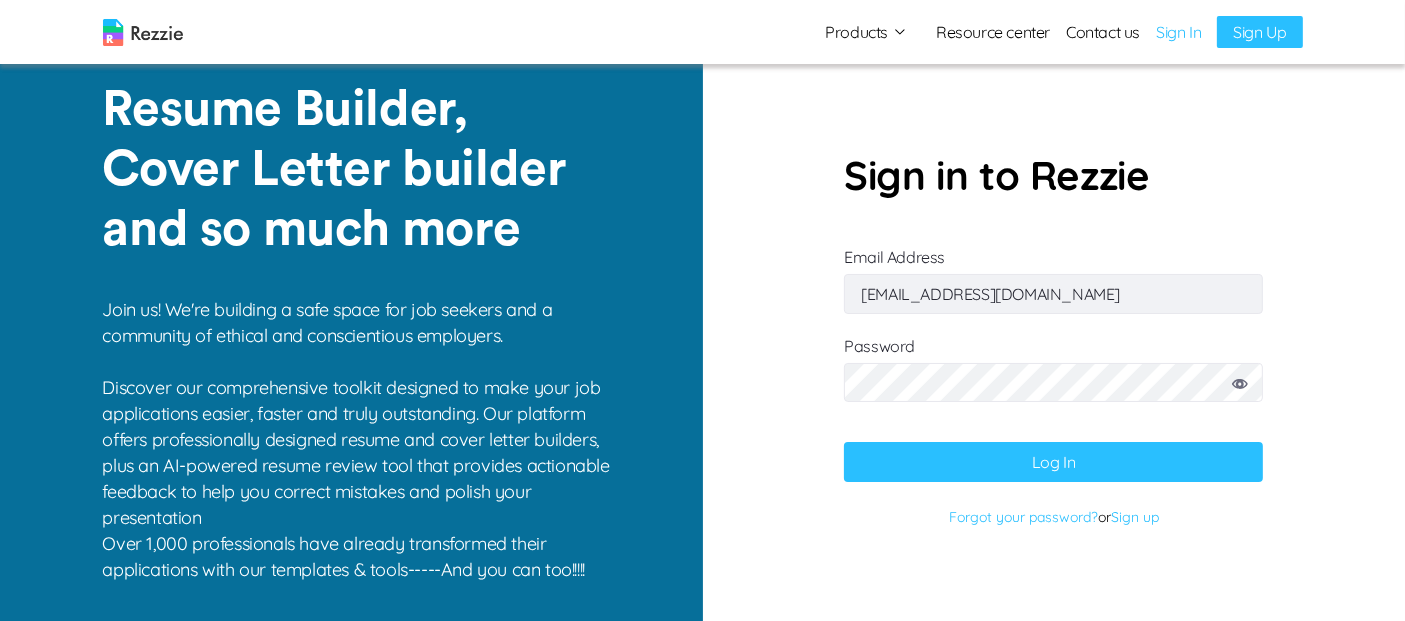 click on "Log In" at bounding box center (1053, 462) 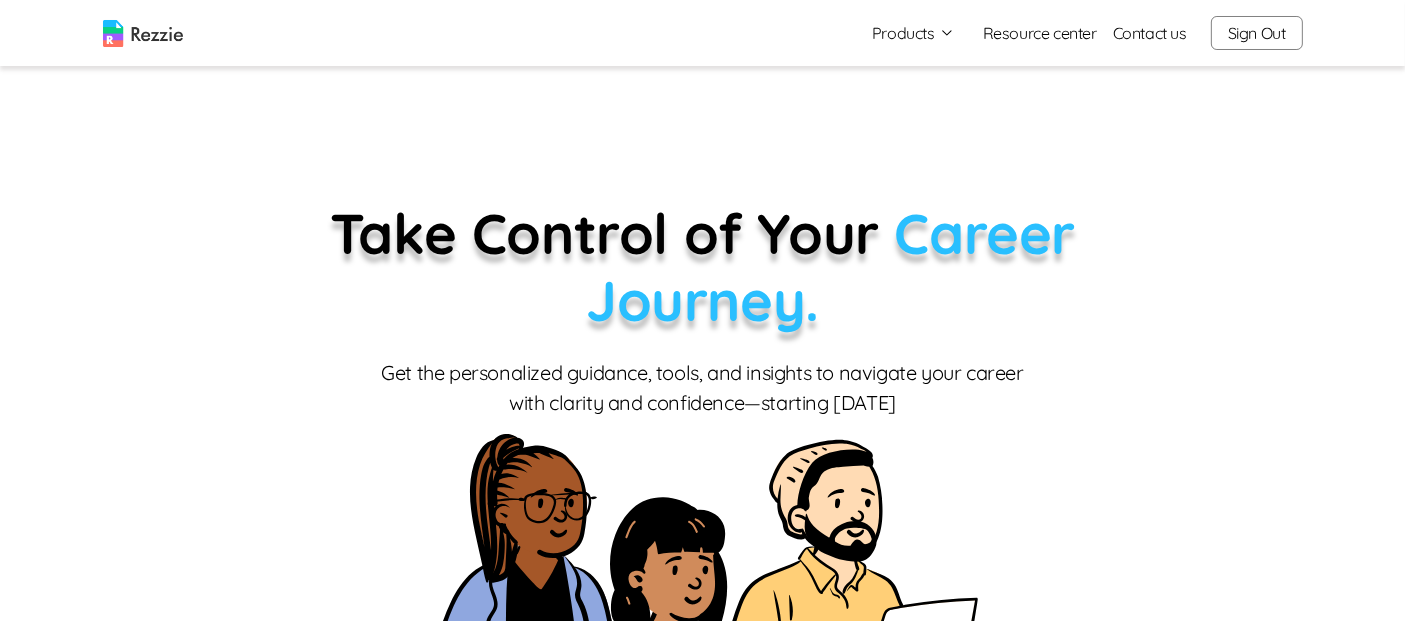 click on "Products" at bounding box center (913, 33) 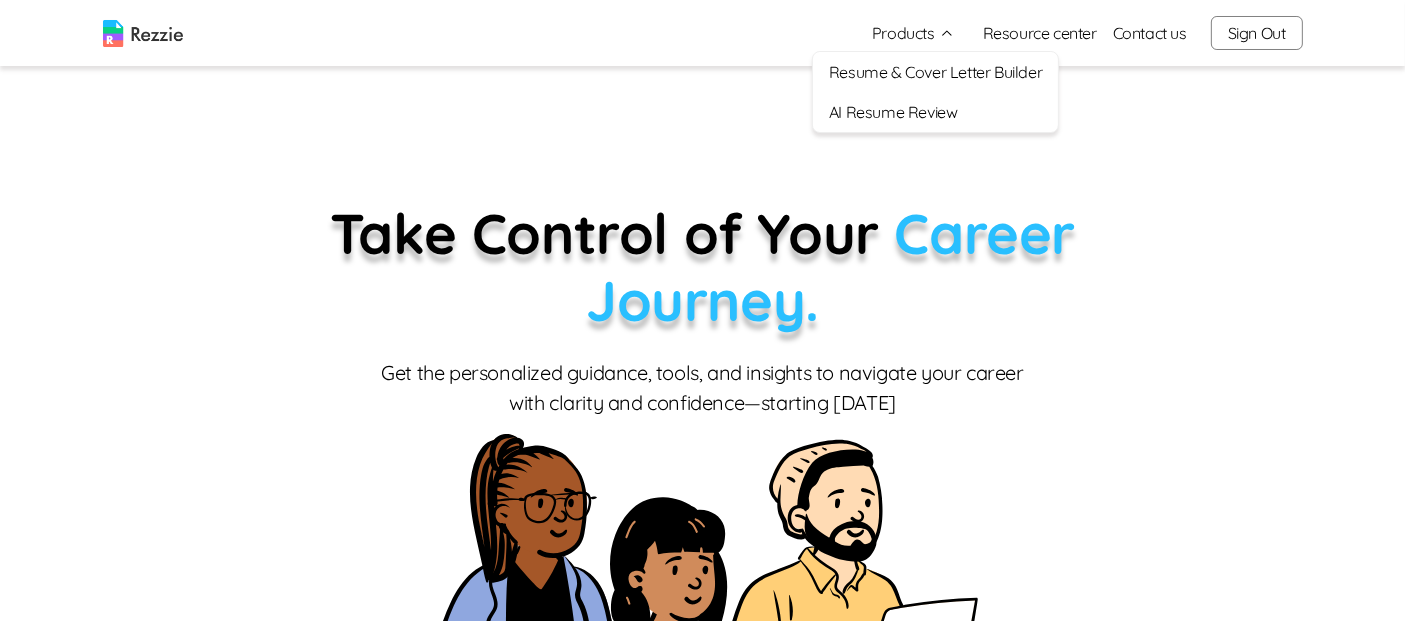click on "AI Resume Review" at bounding box center (935, 112) 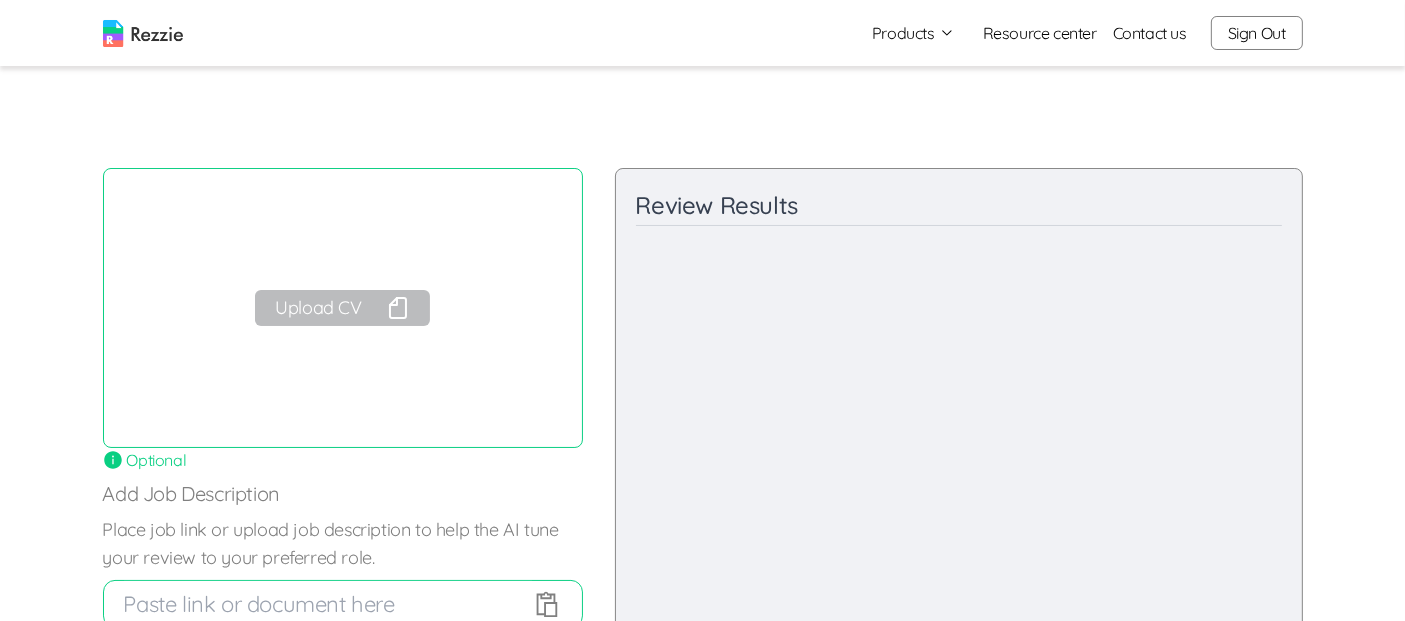 click on "Upload CV" at bounding box center (342, 308) 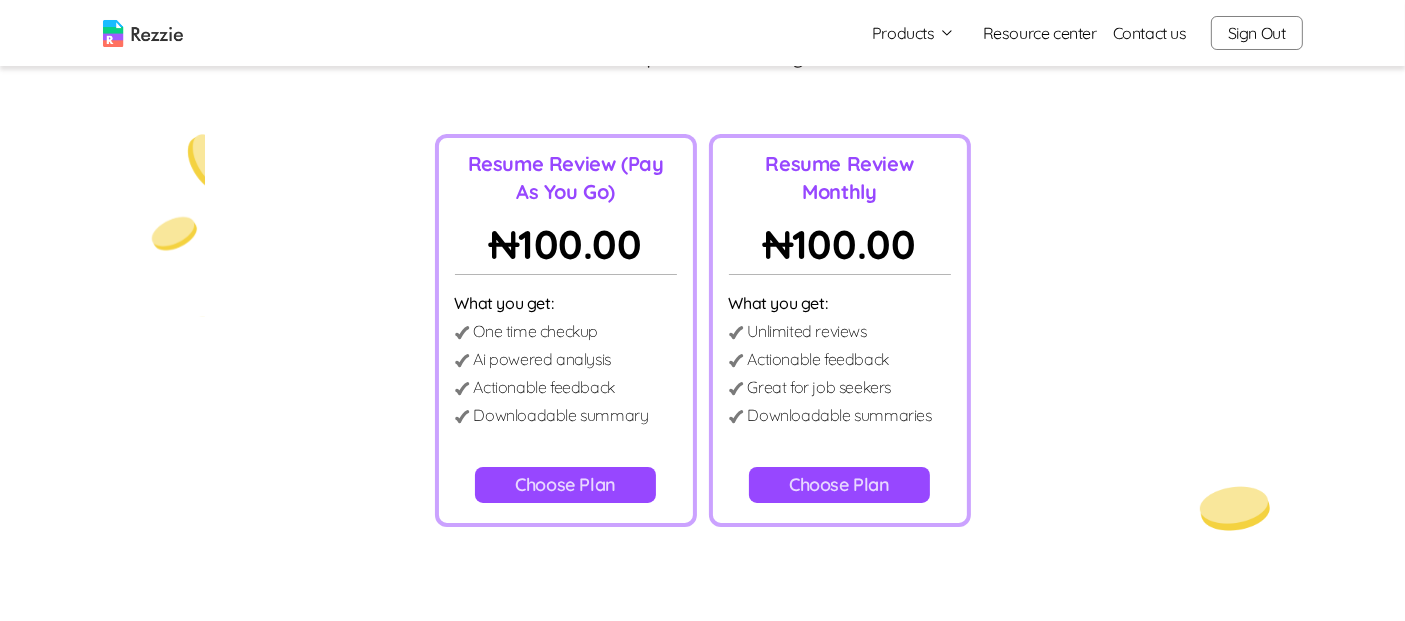 scroll, scrollTop: 161, scrollLeft: 0, axis: vertical 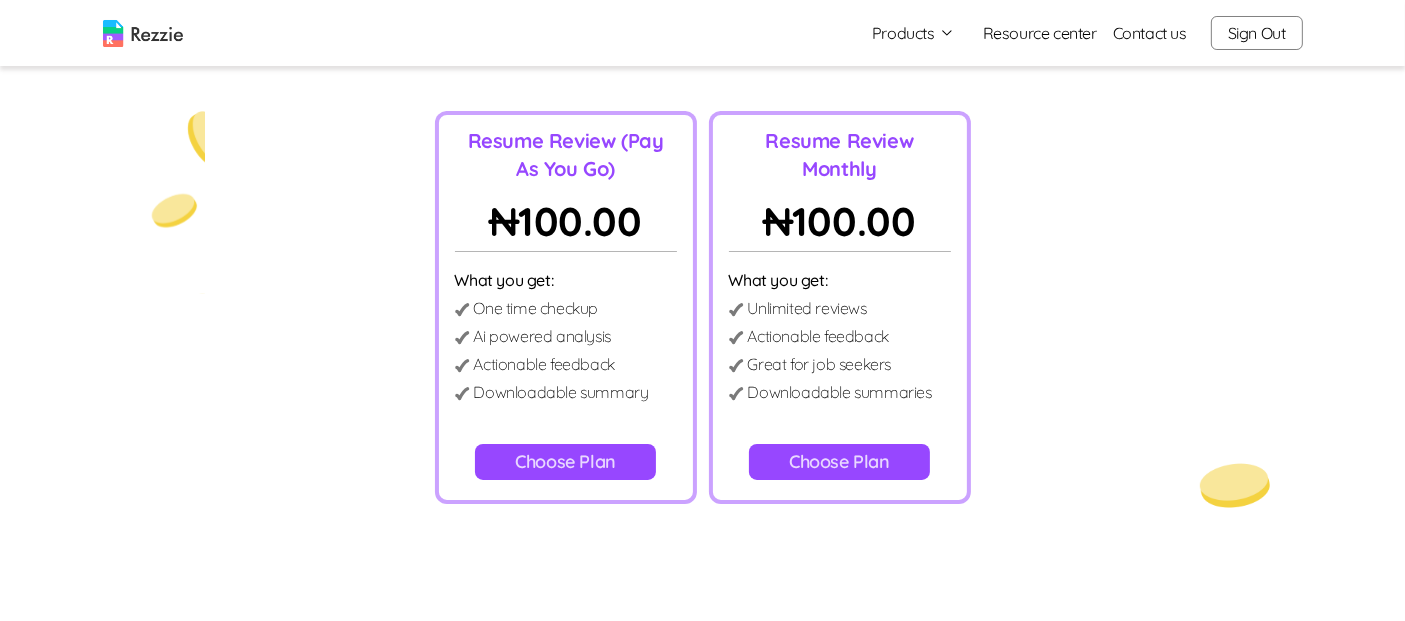 click on "Choose Plan" at bounding box center (839, 462) 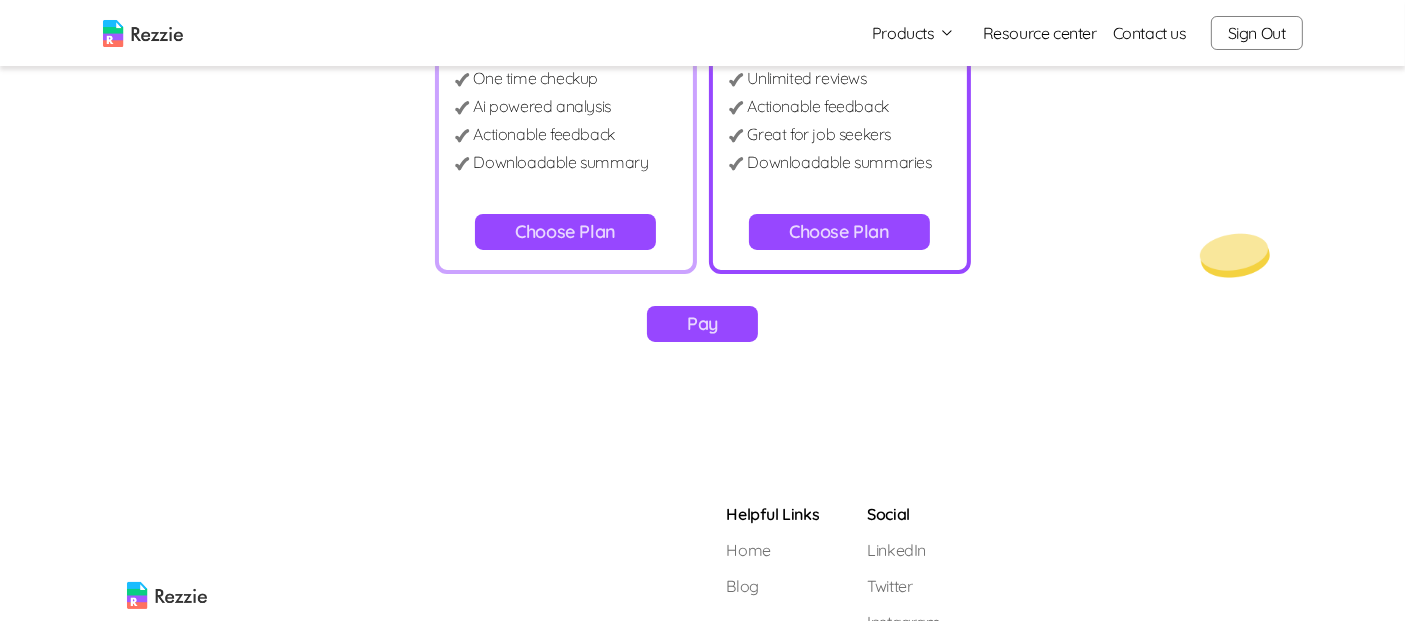 scroll, scrollTop: 494, scrollLeft: 0, axis: vertical 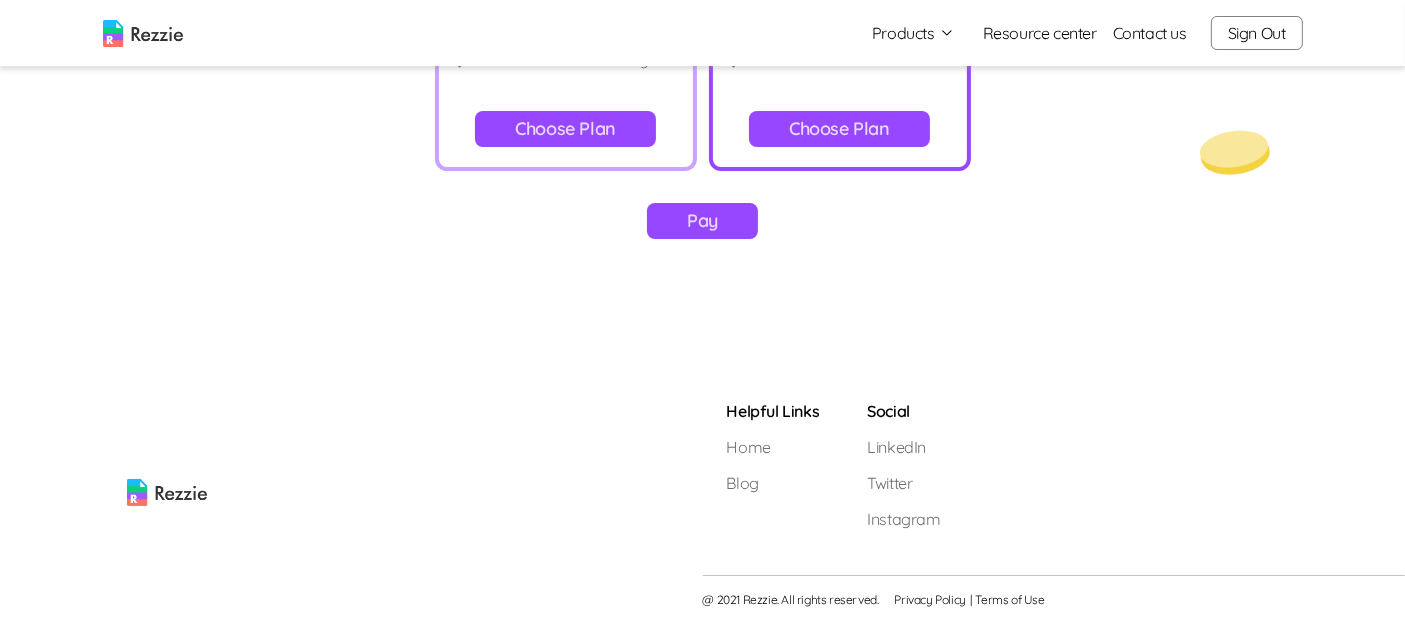 click on "Pay" at bounding box center [702, 221] 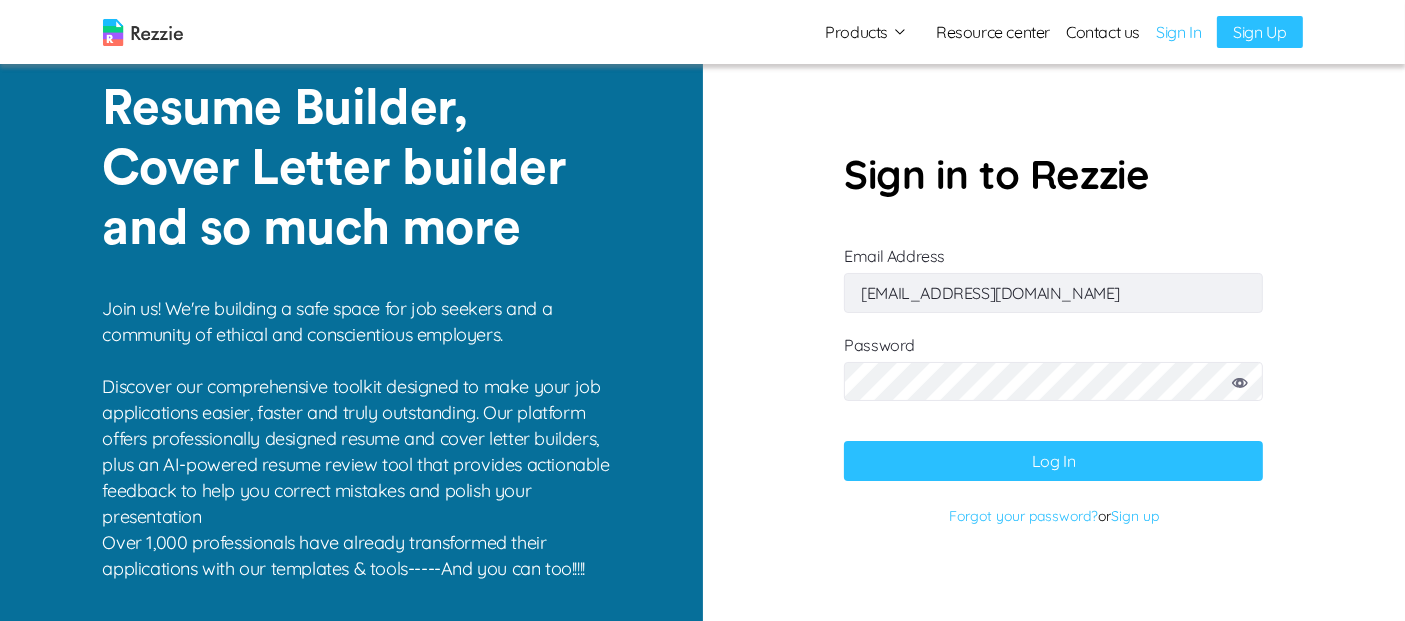 scroll, scrollTop: 0, scrollLeft: 0, axis: both 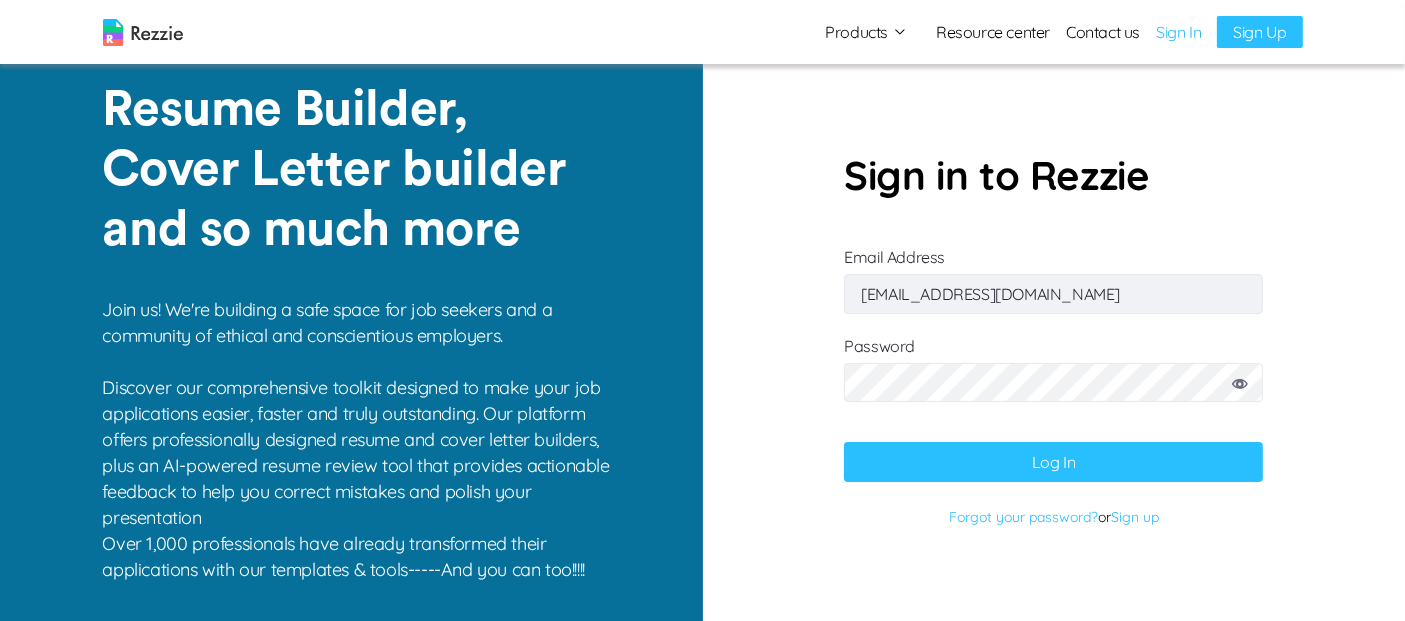 click on "Products Resume & Cover Letter Builder AI Resume Review Resource center Contact us Sign In Sign Up Products Resume & Cover Letter Builder AI Resume Review Resource center Contact us Sign In Sign Up" at bounding box center [702, 32] 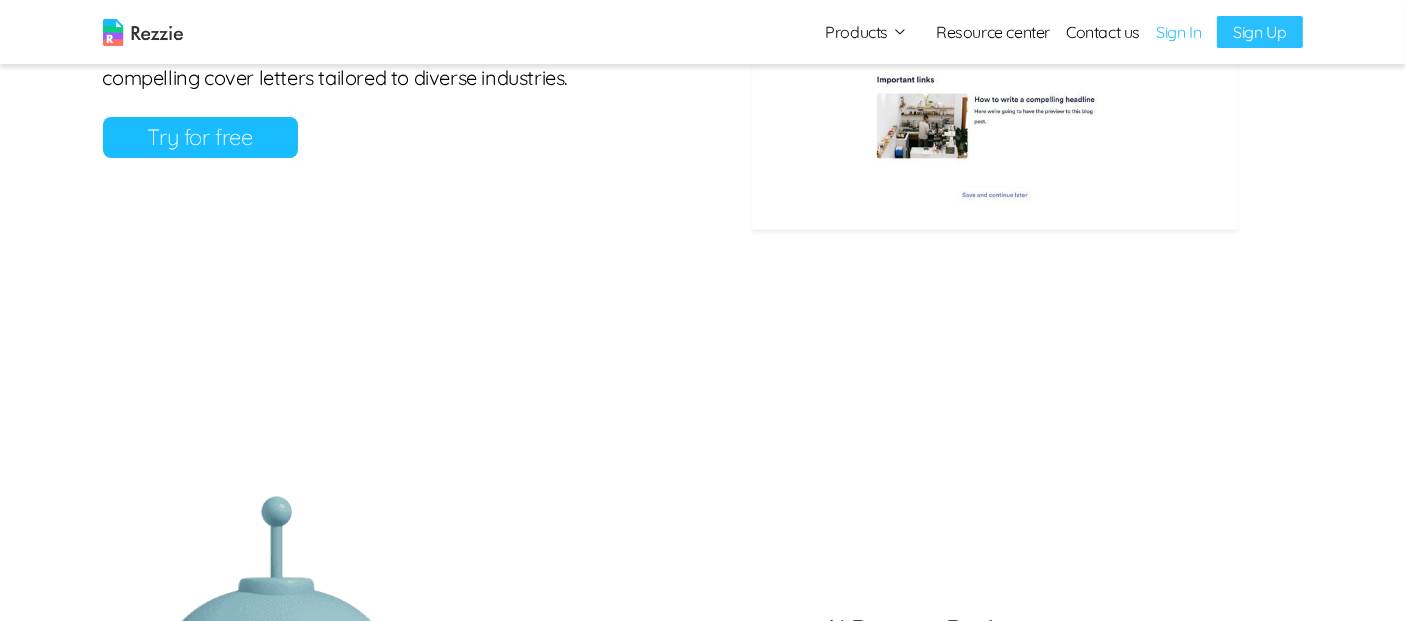 scroll, scrollTop: 0, scrollLeft: 0, axis: both 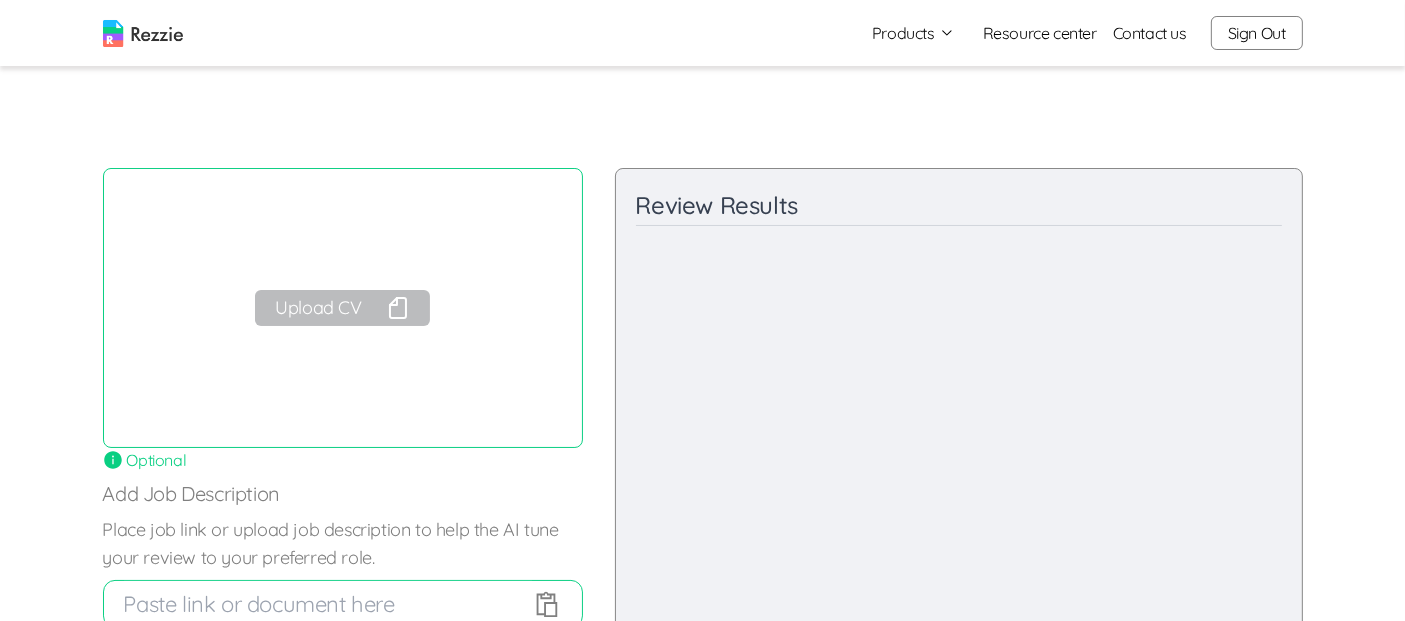 click on "Upload CV" at bounding box center (342, 308) 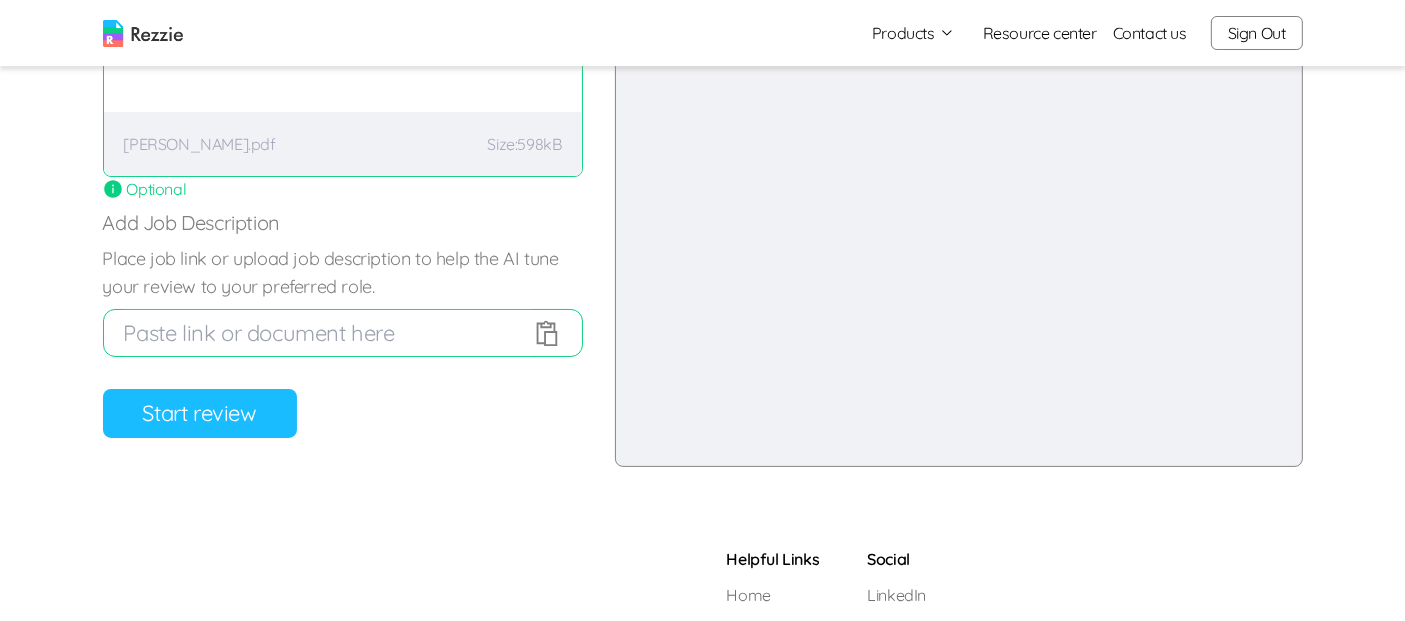 scroll, scrollTop: 398, scrollLeft: 0, axis: vertical 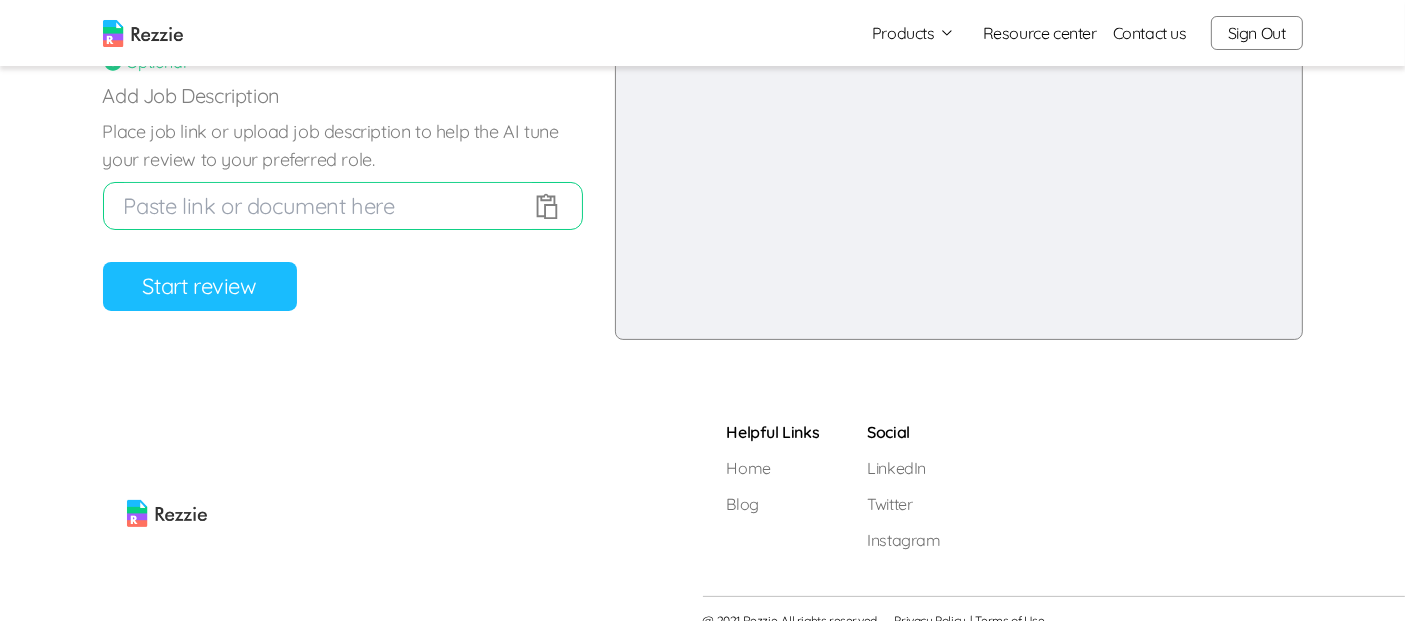 click on "Start review" at bounding box center (200, 286) 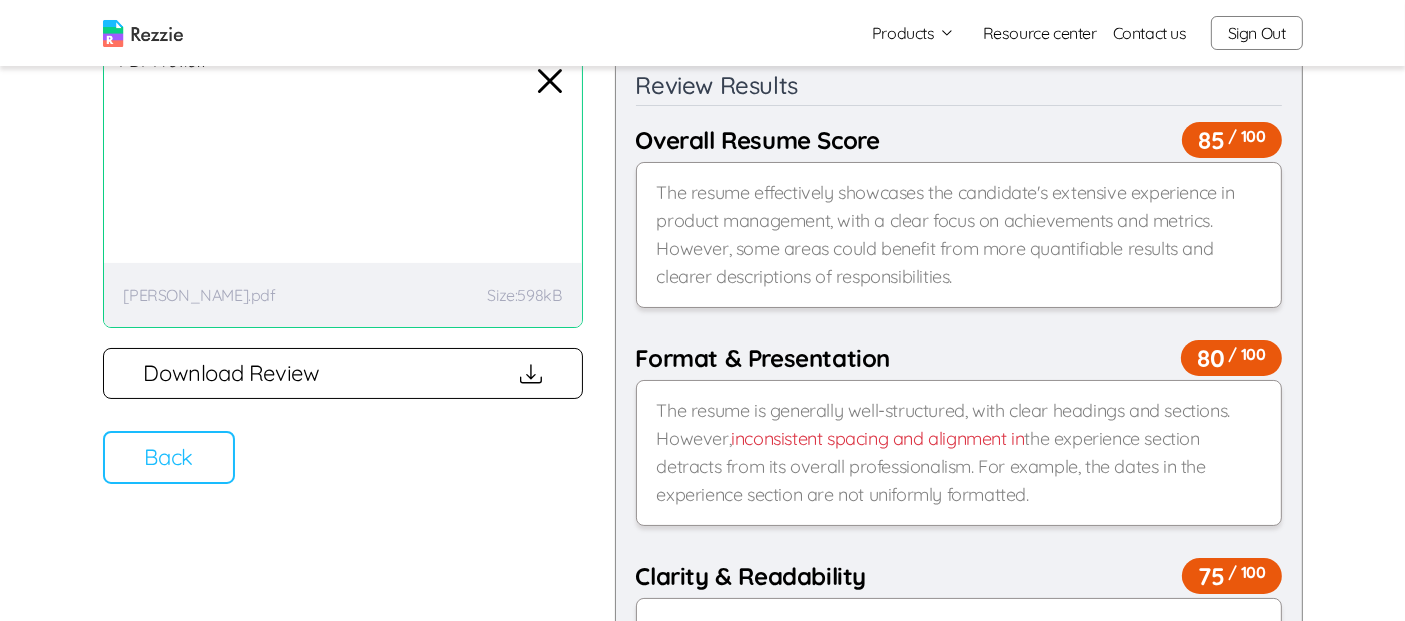scroll, scrollTop: 119, scrollLeft: 0, axis: vertical 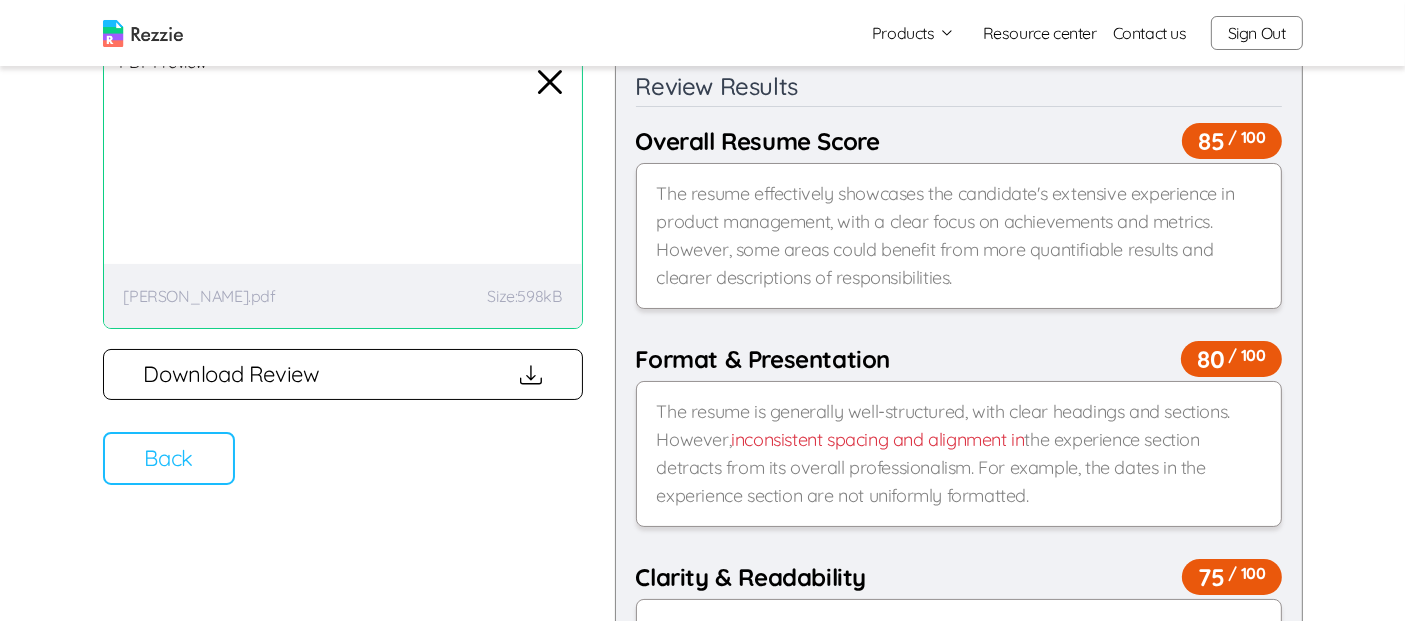 click on "Back" at bounding box center [169, 458] 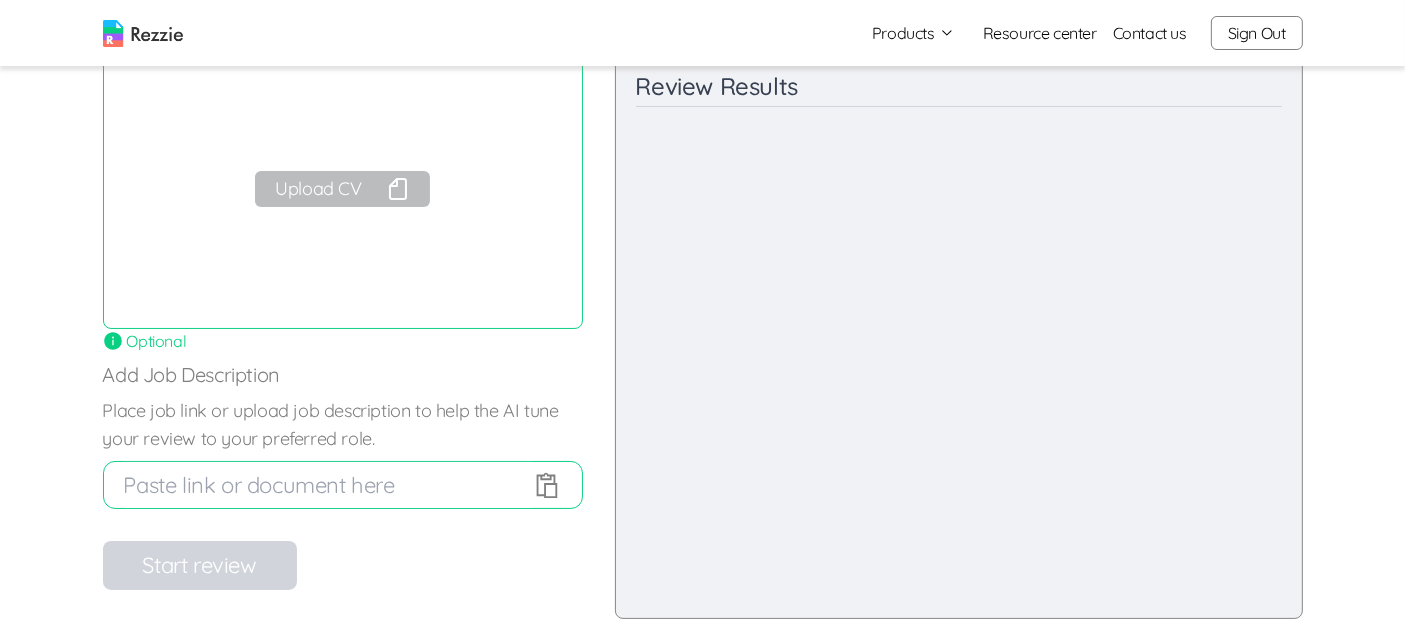 click on "Upload CV" at bounding box center (342, 189) 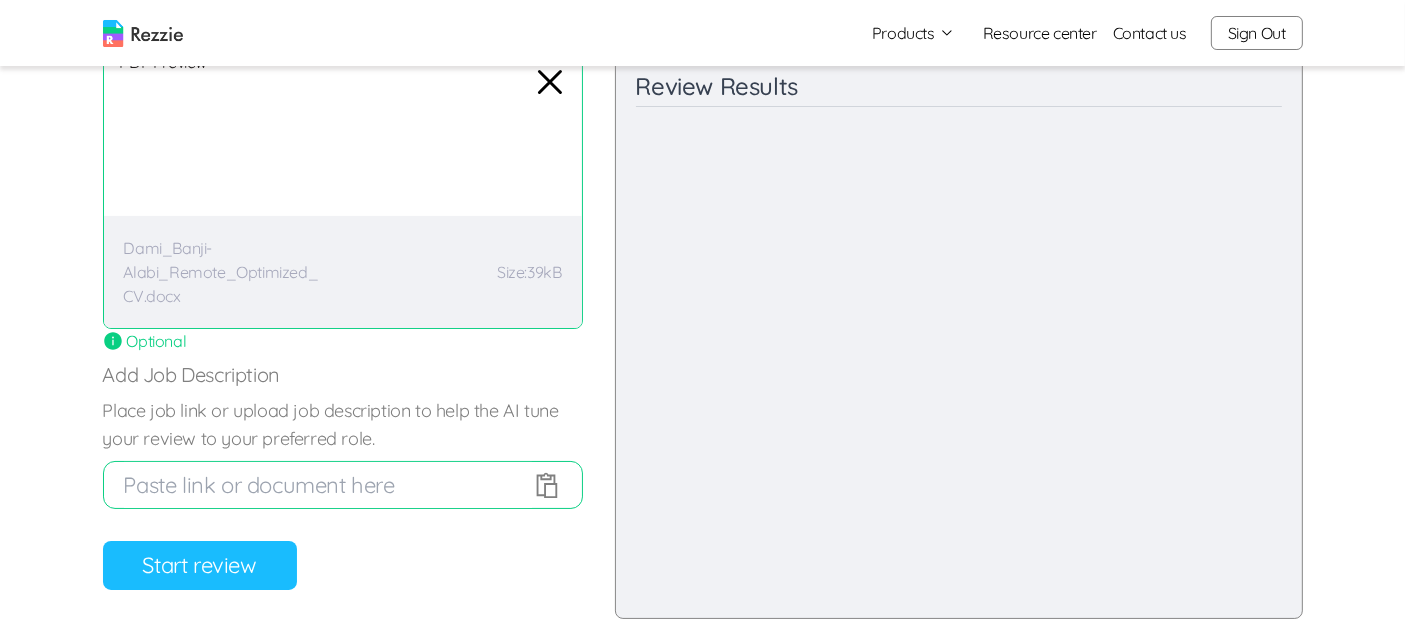 click on "Start review" at bounding box center (200, 565) 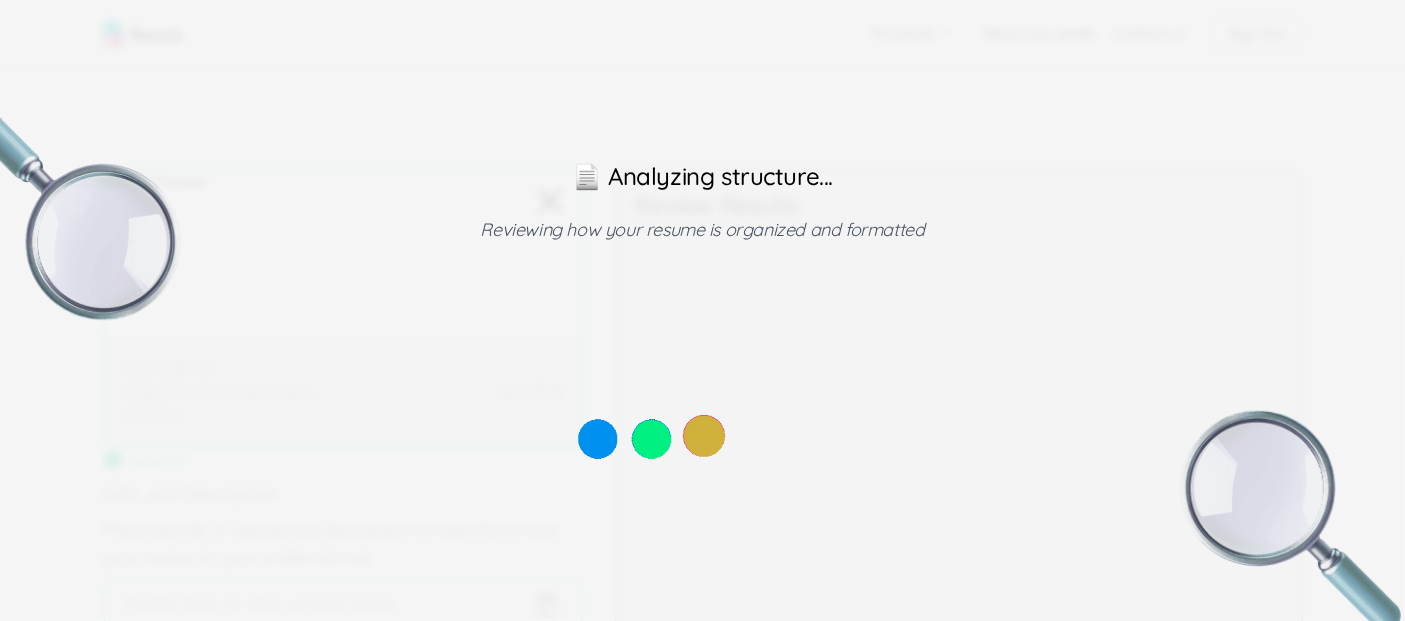 scroll, scrollTop: 0, scrollLeft: 0, axis: both 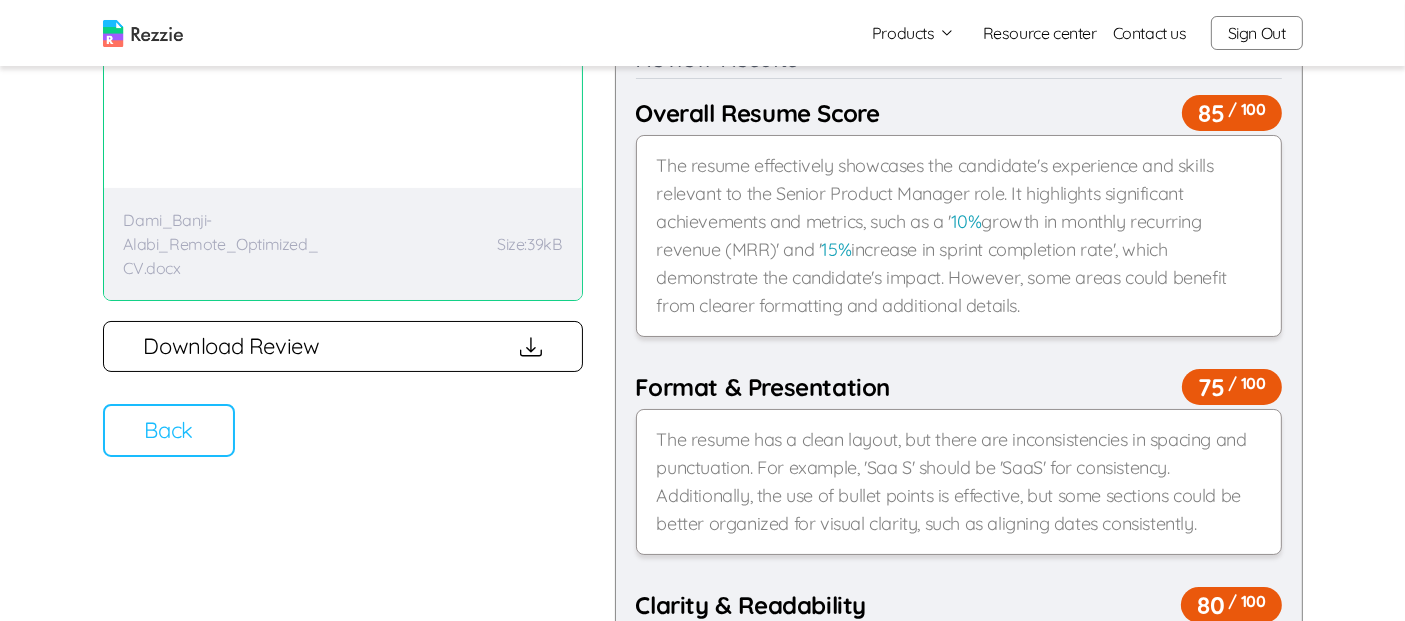 click on "Back" at bounding box center [169, 430] 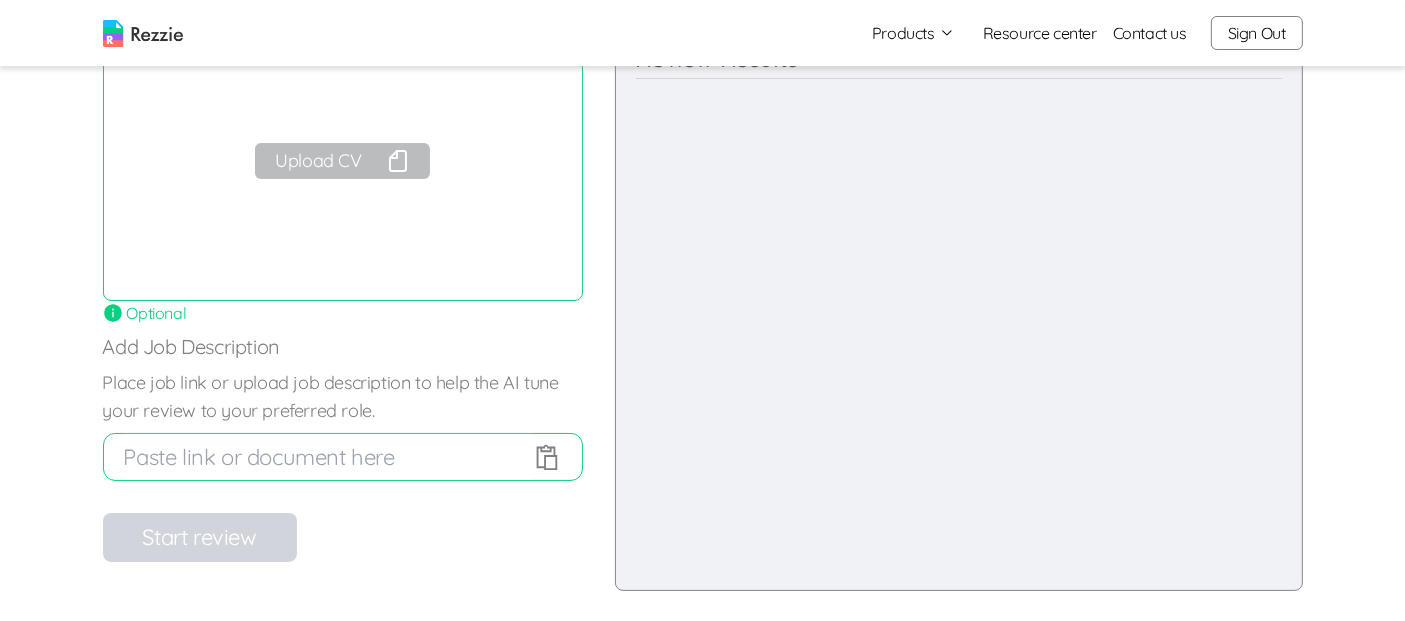 click on "Upload CV" at bounding box center (342, 161) 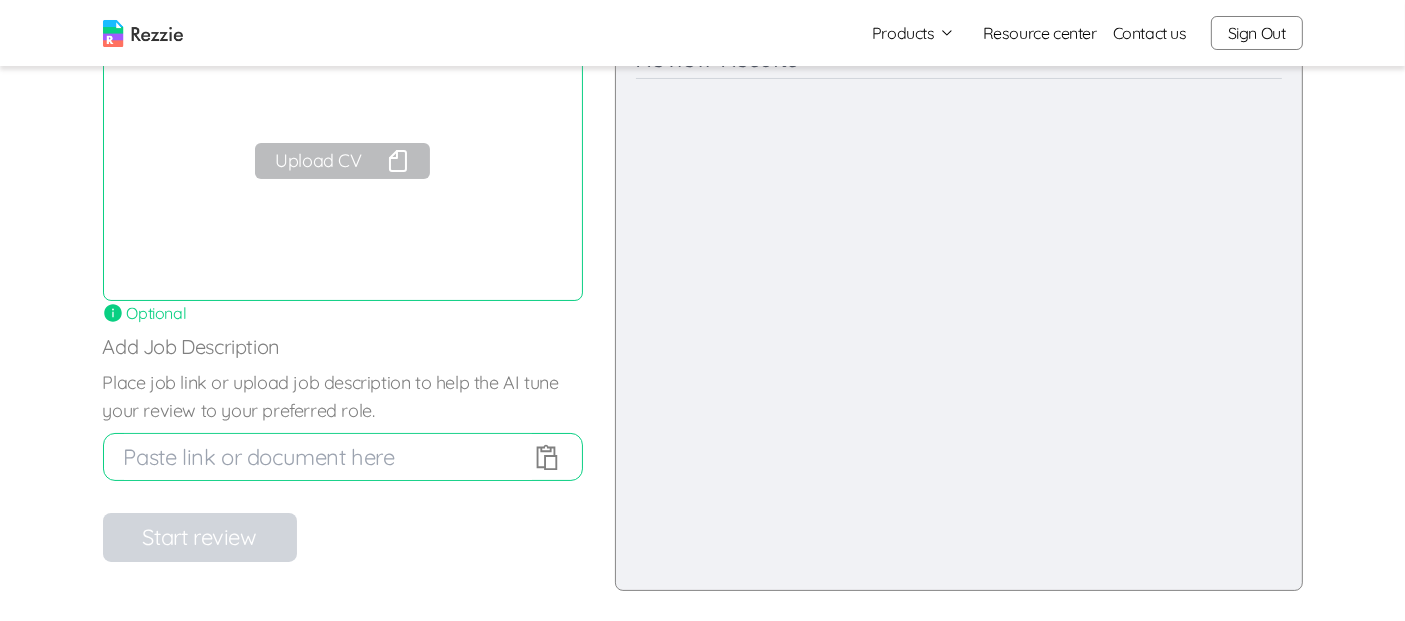 click on "Sign Out" at bounding box center (1257, 33) 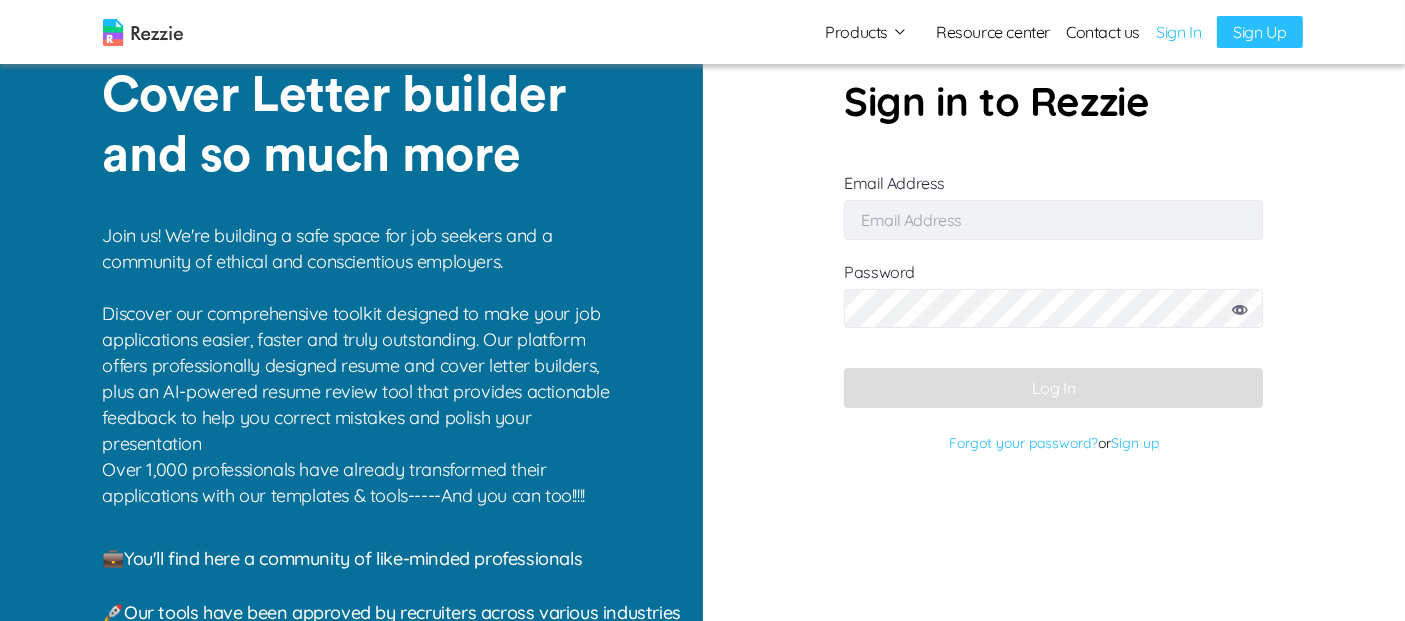scroll, scrollTop: 0, scrollLeft: 0, axis: both 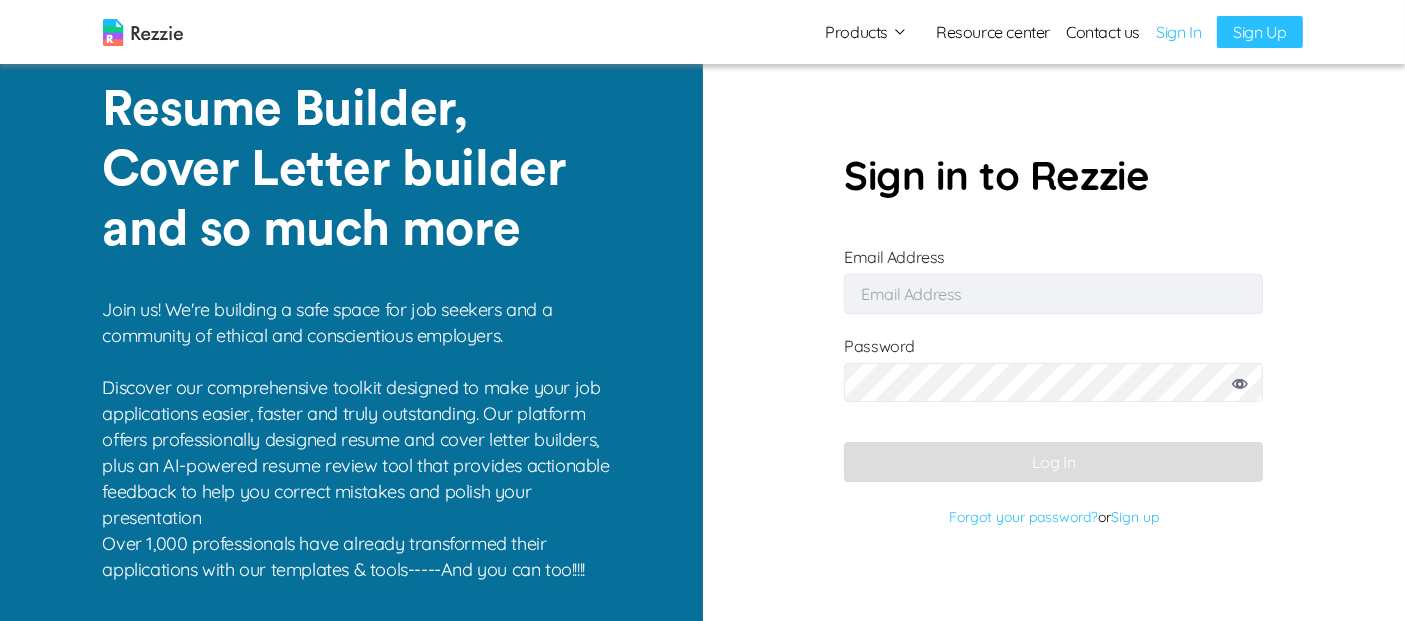 type on "[EMAIL_ADDRESS][DOMAIN_NAME]" 